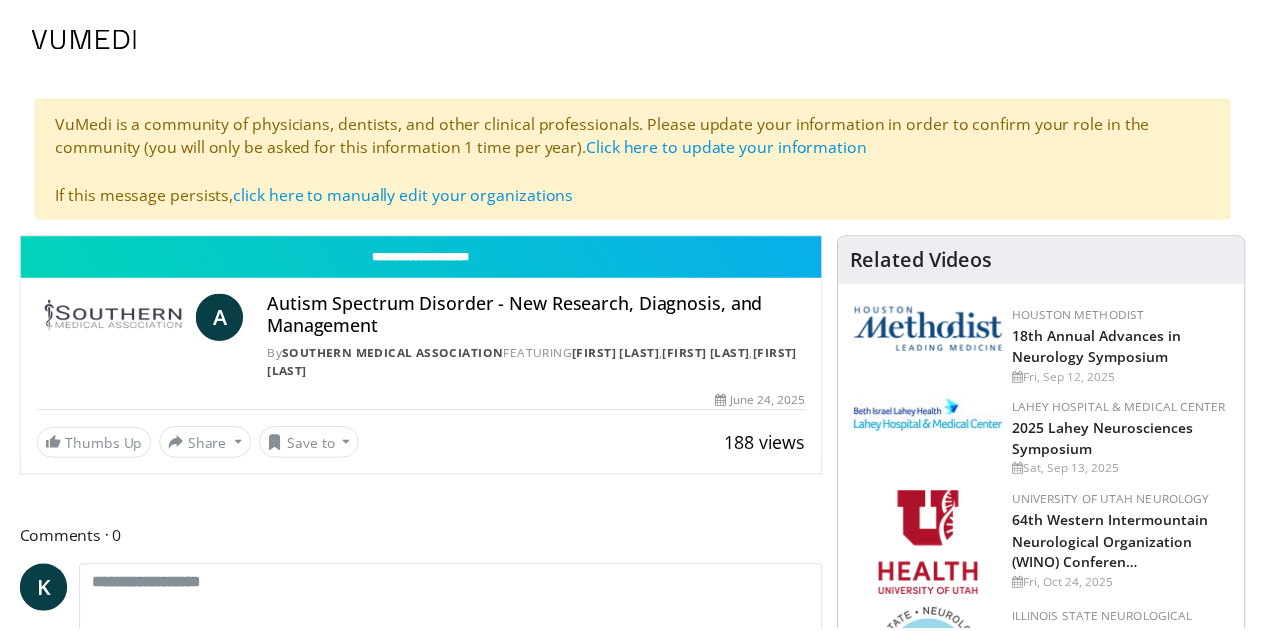 scroll, scrollTop: 0, scrollLeft: 0, axis: both 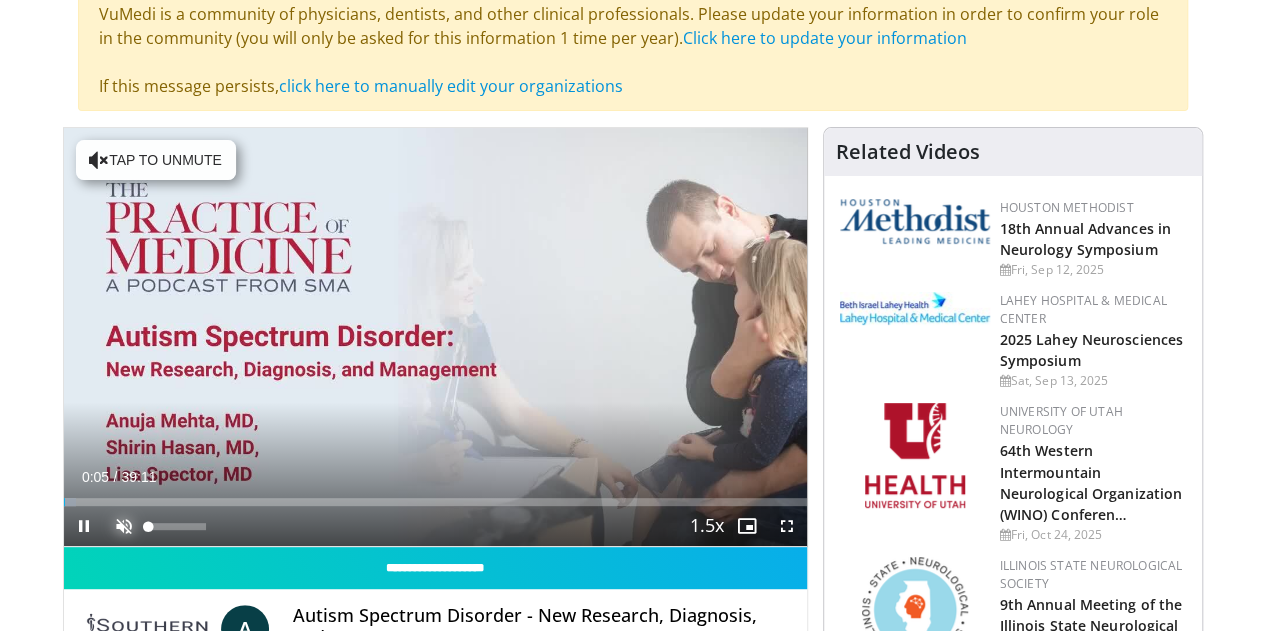 click at bounding box center (124, 526) 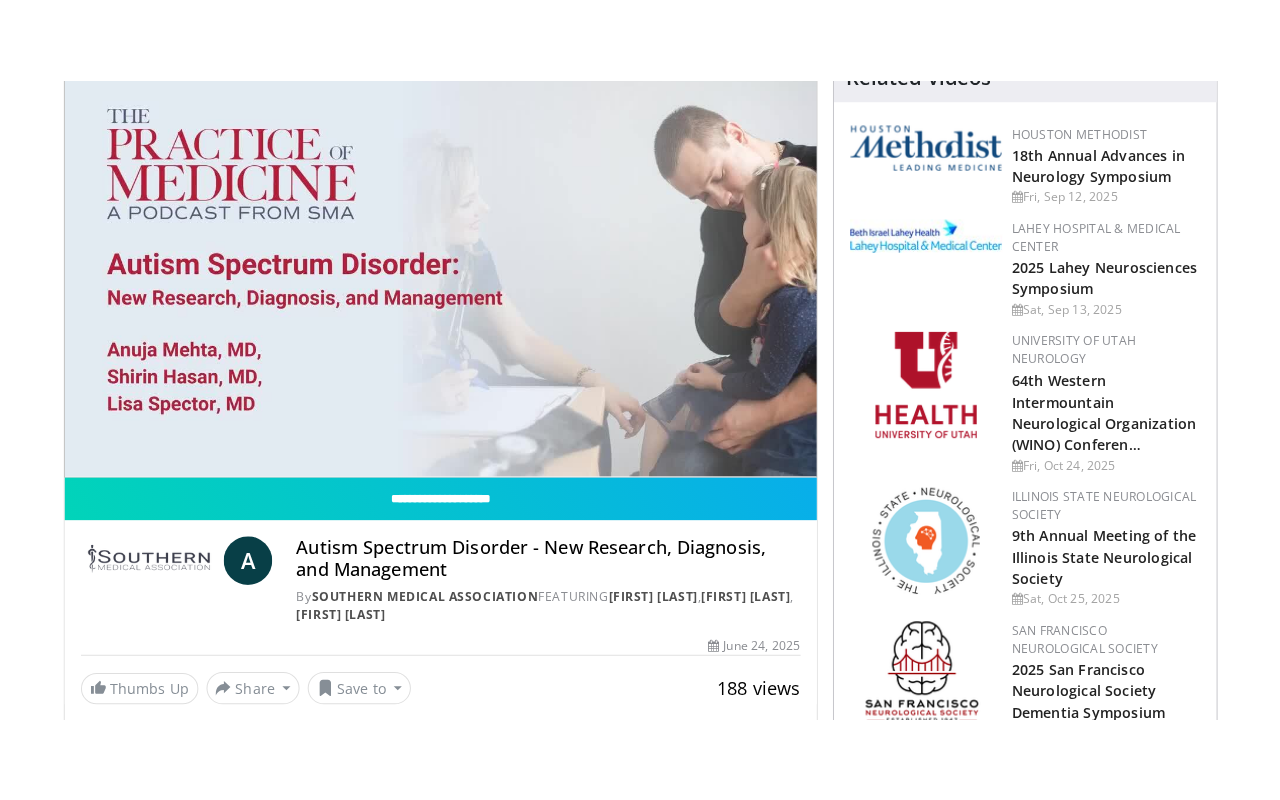 scroll, scrollTop: 321, scrollLeft: 0, axis: vertical 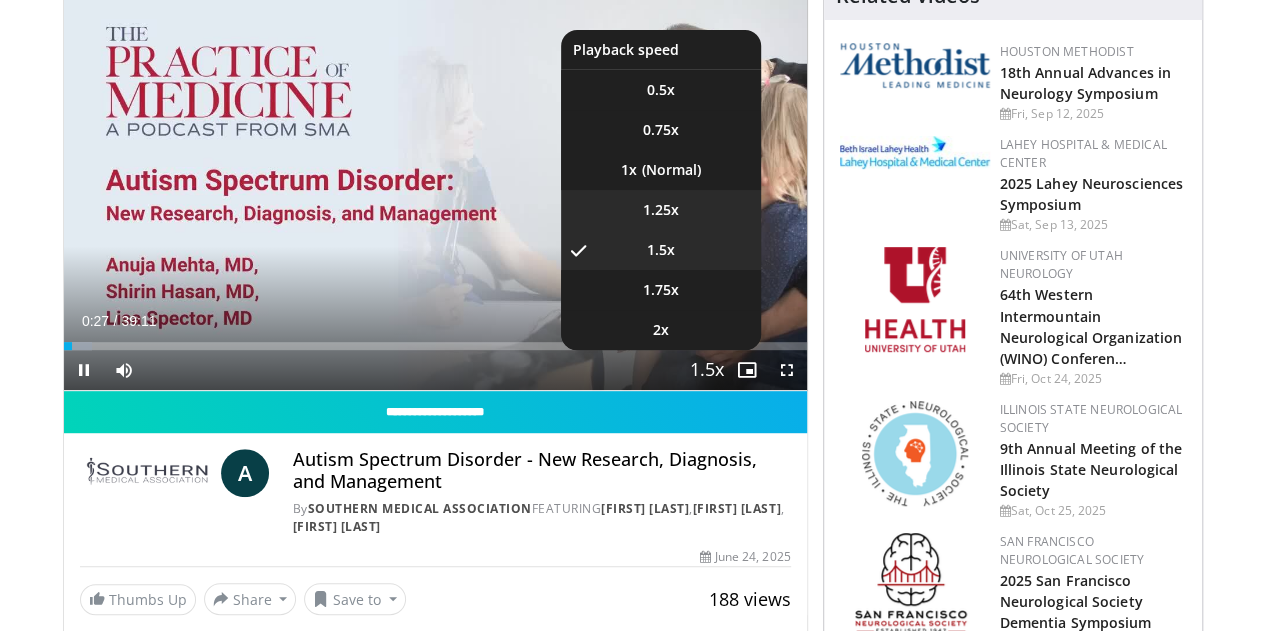 click on "1.25x" at bounding box center [661, 210] 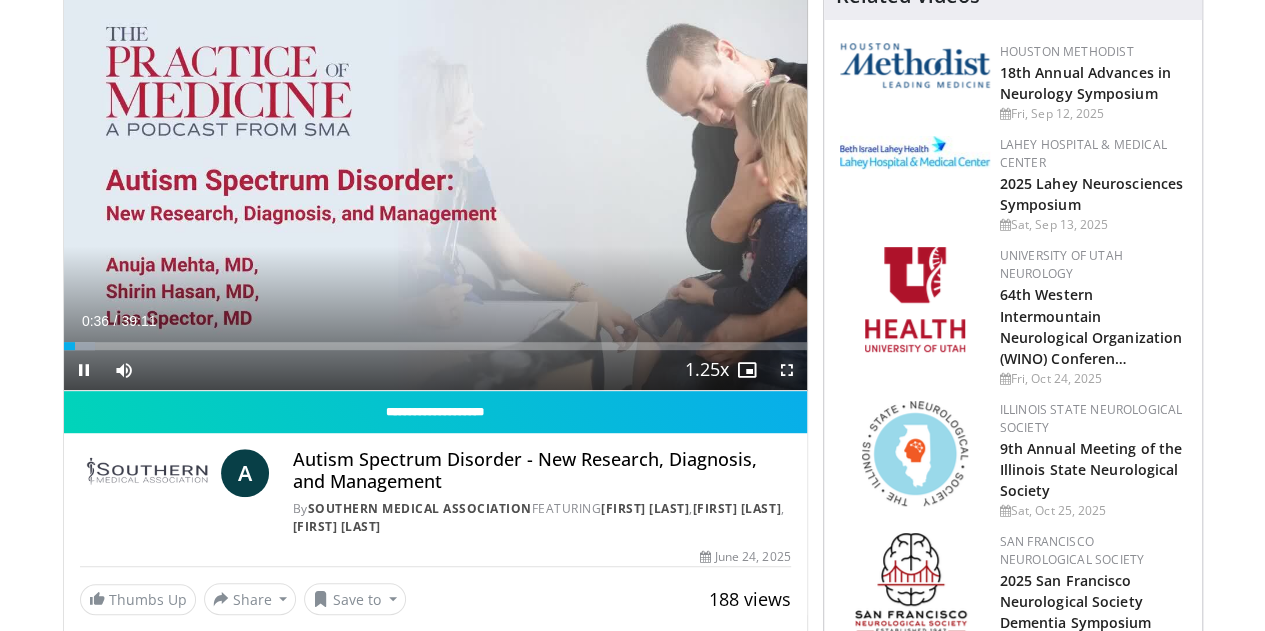 click at bounding box center (787, 370) 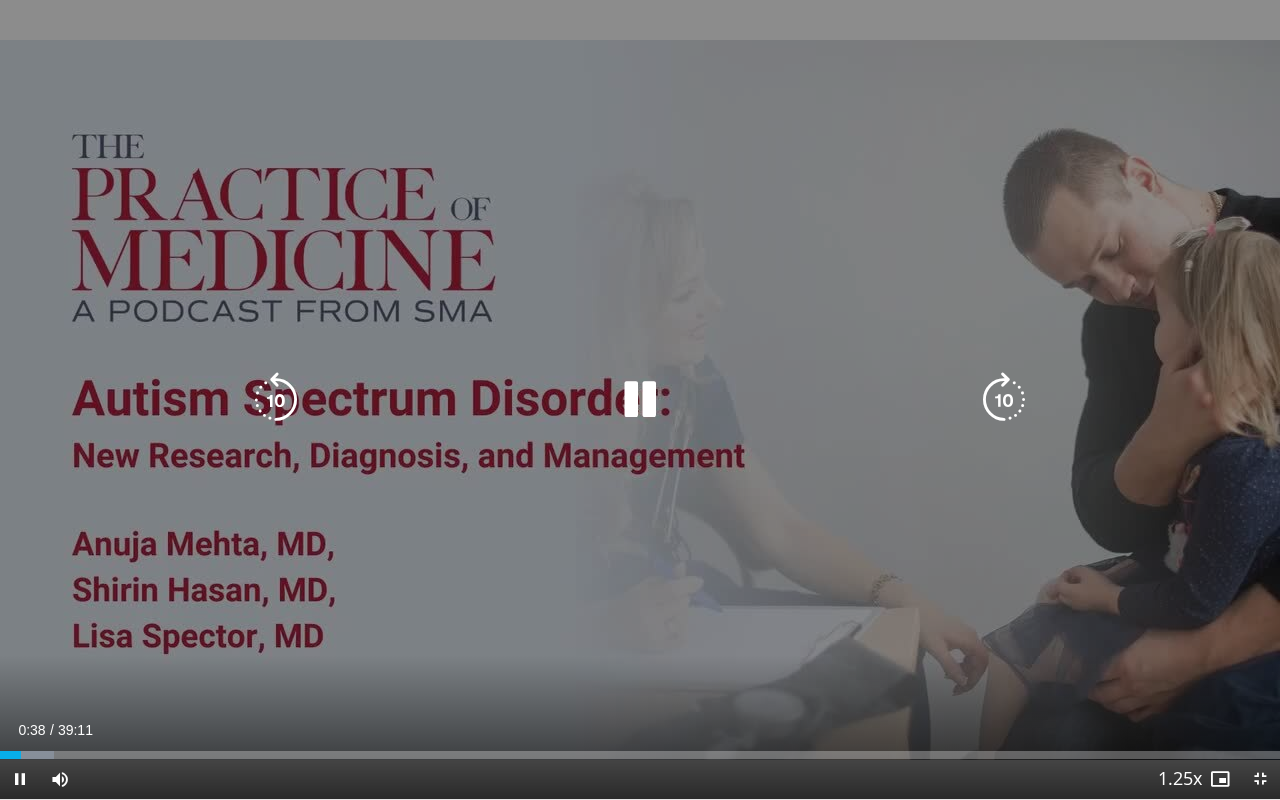 click at bounding box center [640, 400] 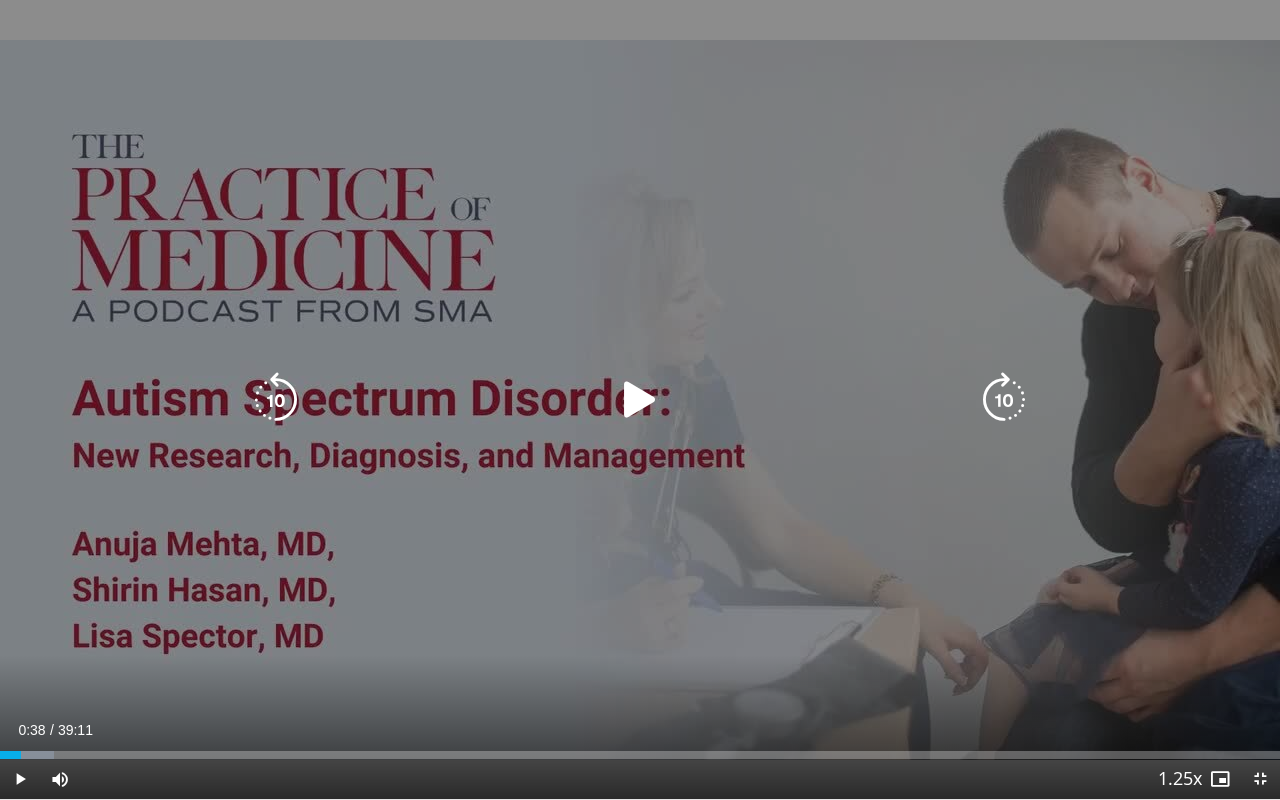 click at bounding box center [640, 400] 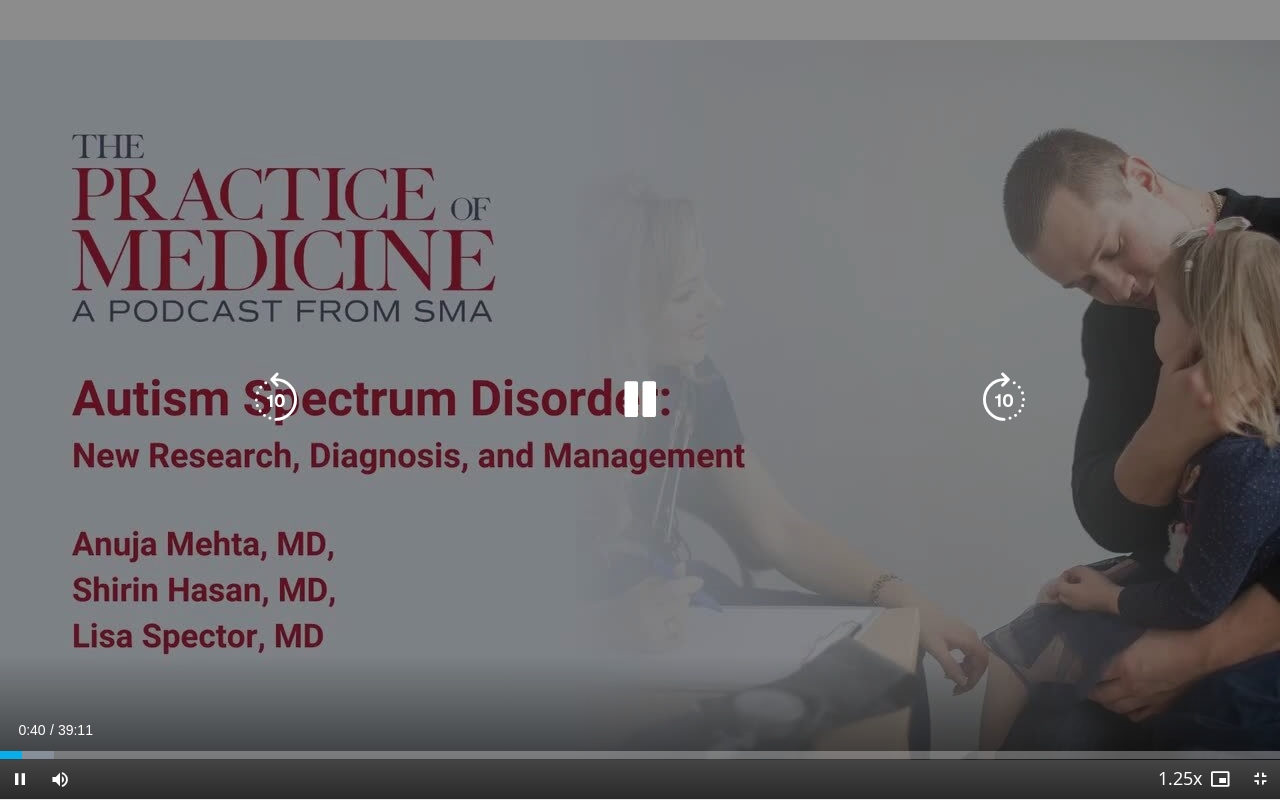 type 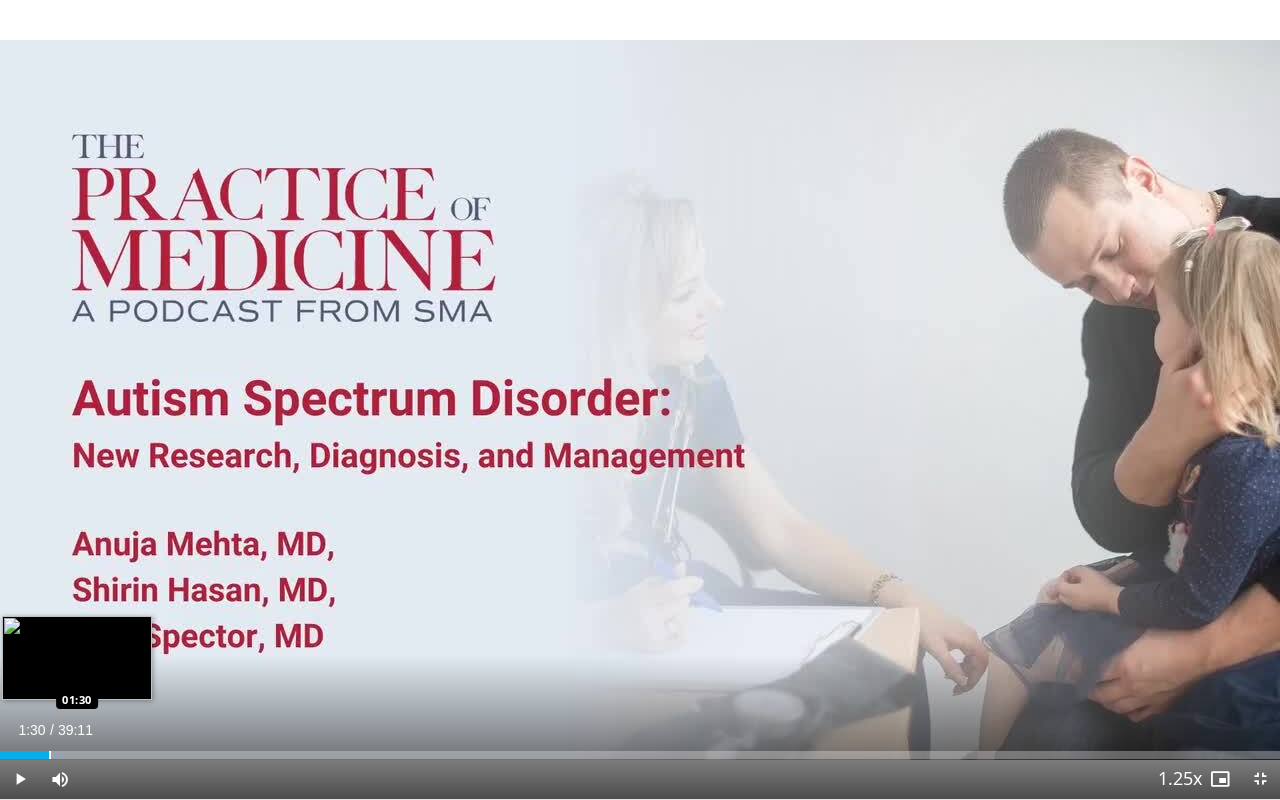 click on "Loaded :  5.08% 01:30 01:30" at bounding box center (640, 749) 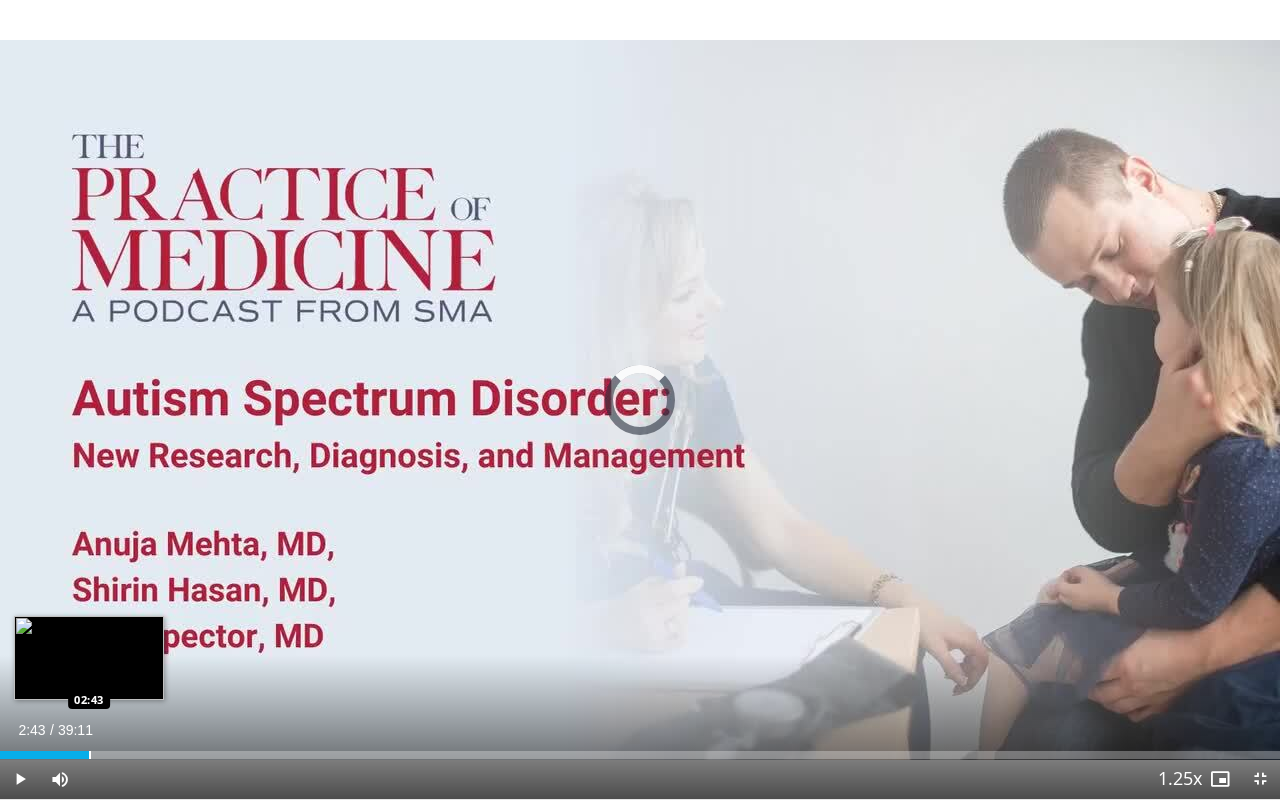 click at bounding box center (90, 755) 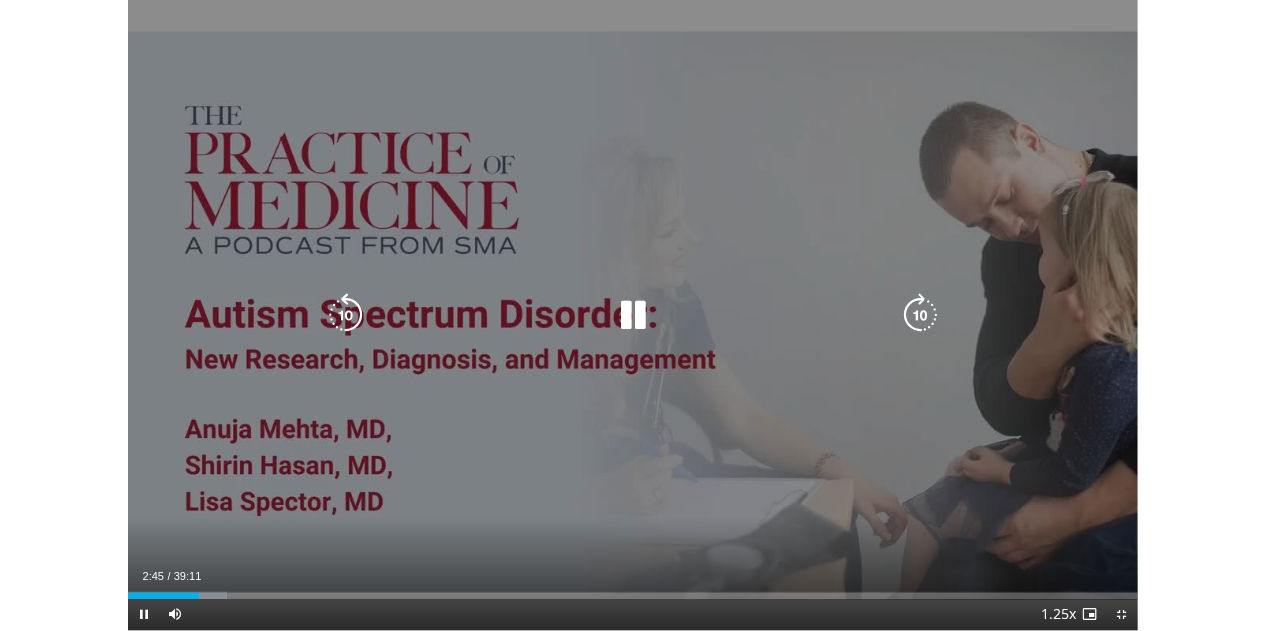 scroll, scrollTop: 778, scrollLeft: 0, axis: vertical 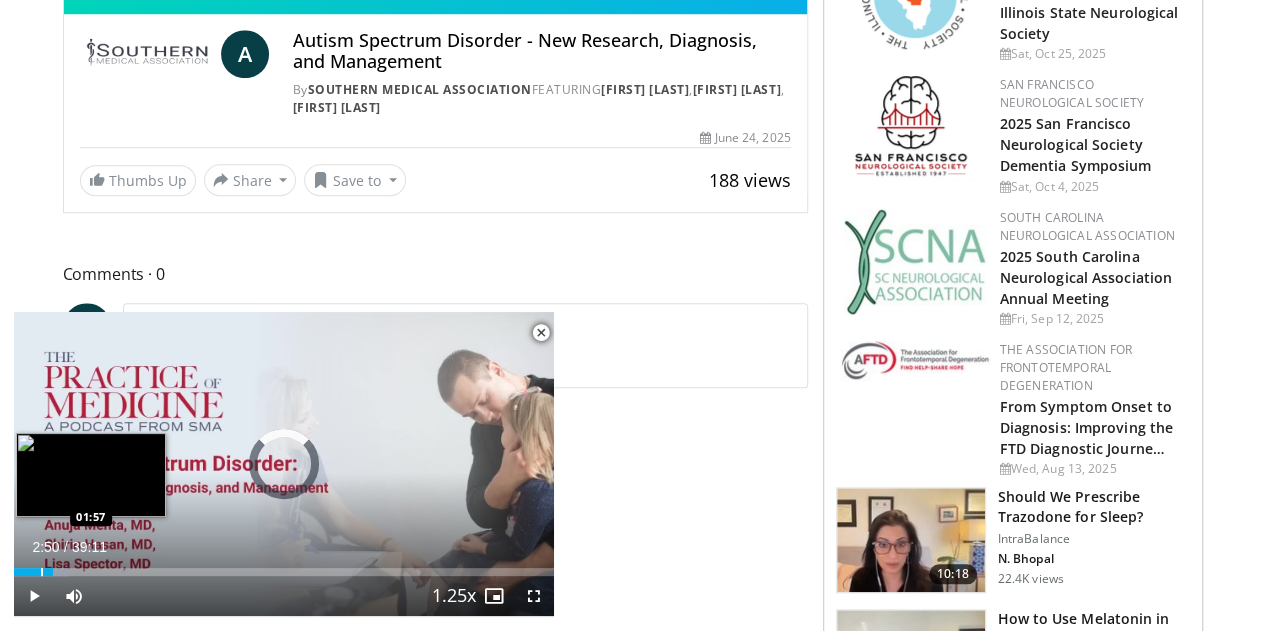 click at bounding box center [42, 572] 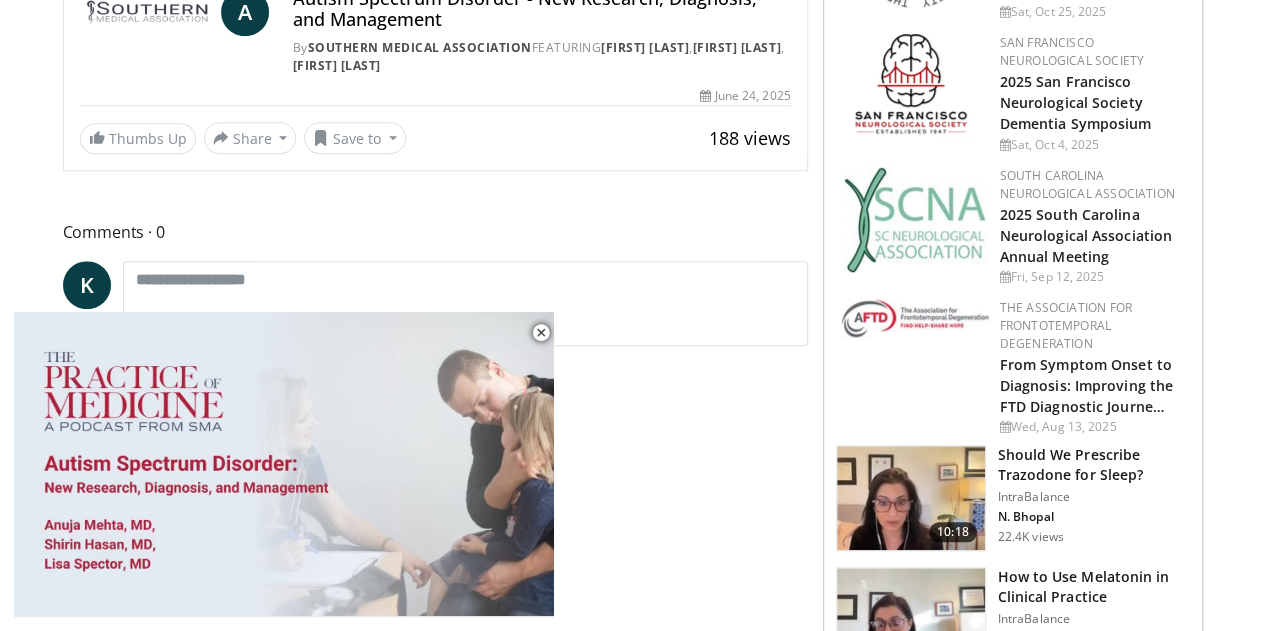 scroll, scrollTop: 834, scrollLeft: 0, axis: vertical 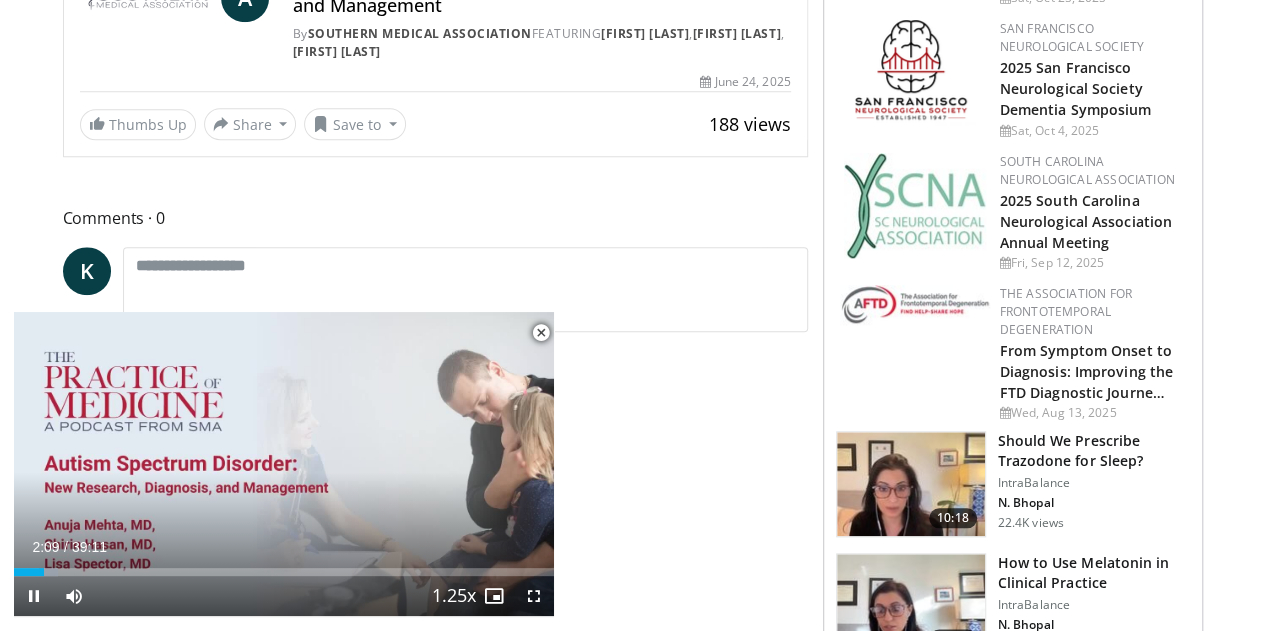click at bounding box center [541, 333] 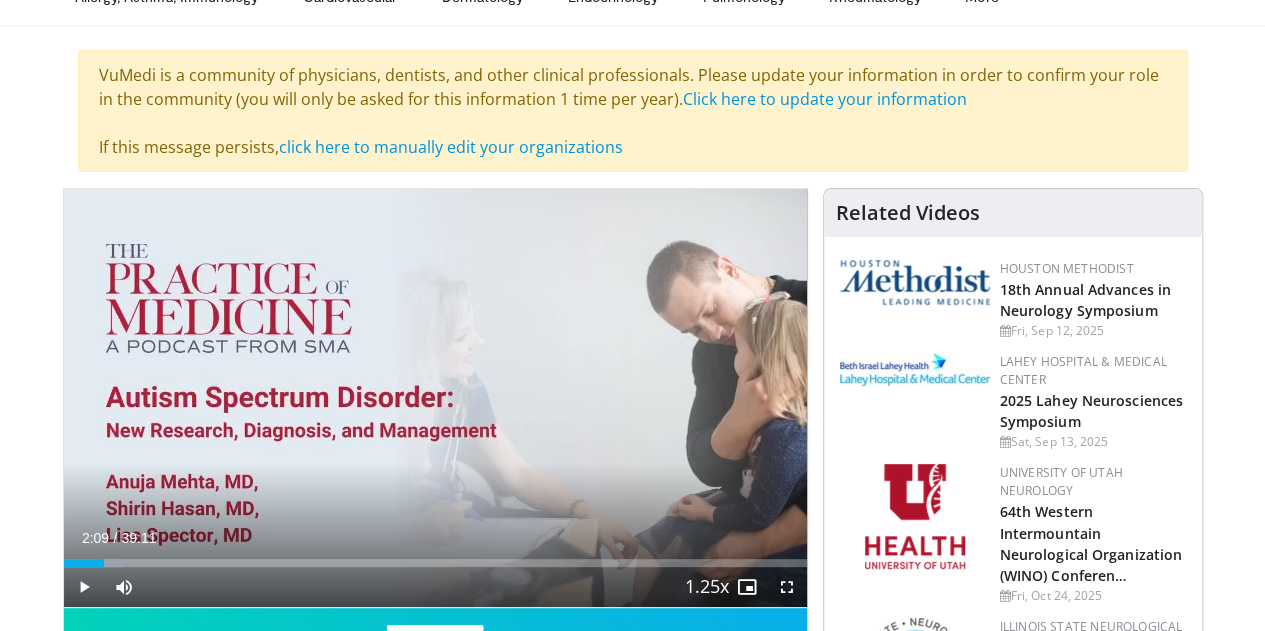 scroll, scrollTop: 99, scrollLeft: 0, axis: vertical 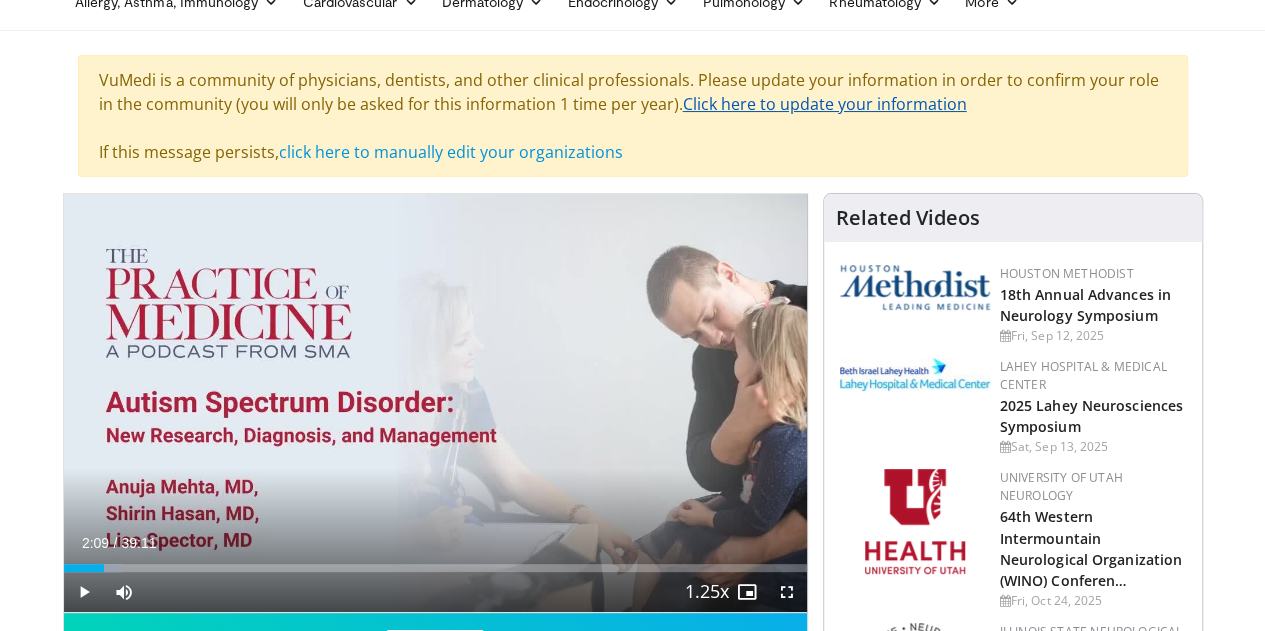 click on "Click here to update your information" at bounding box center (825, 104) 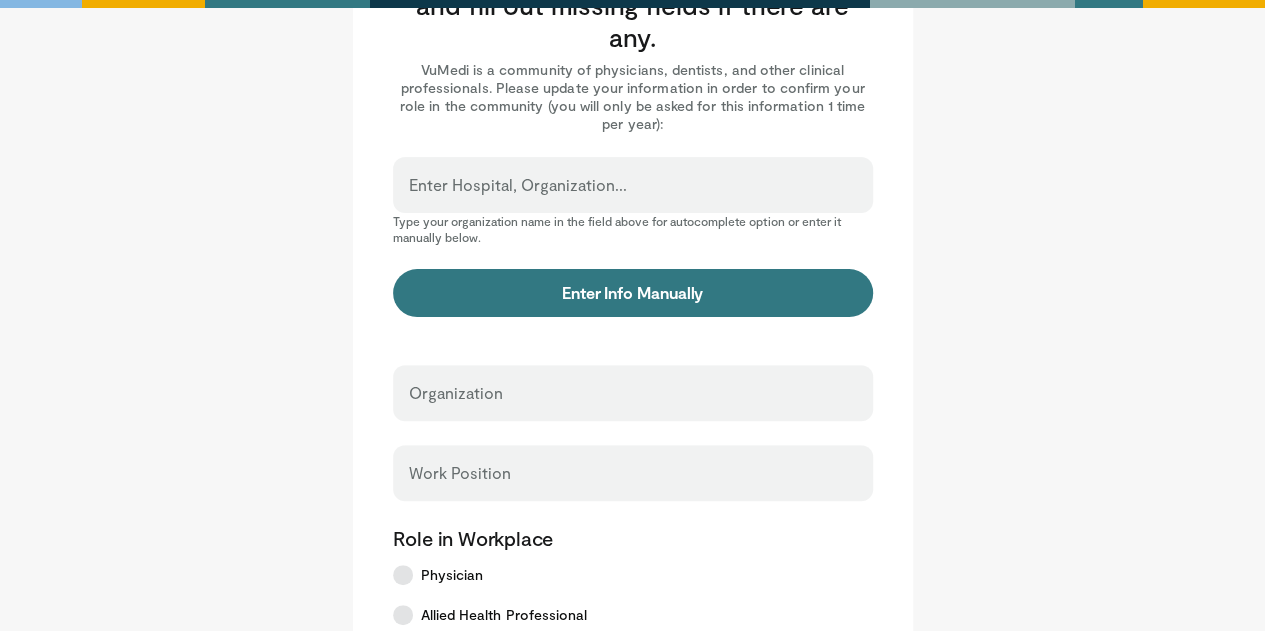 scroll, scrollTop: 129, scrollLeft: 0, axis: vertical 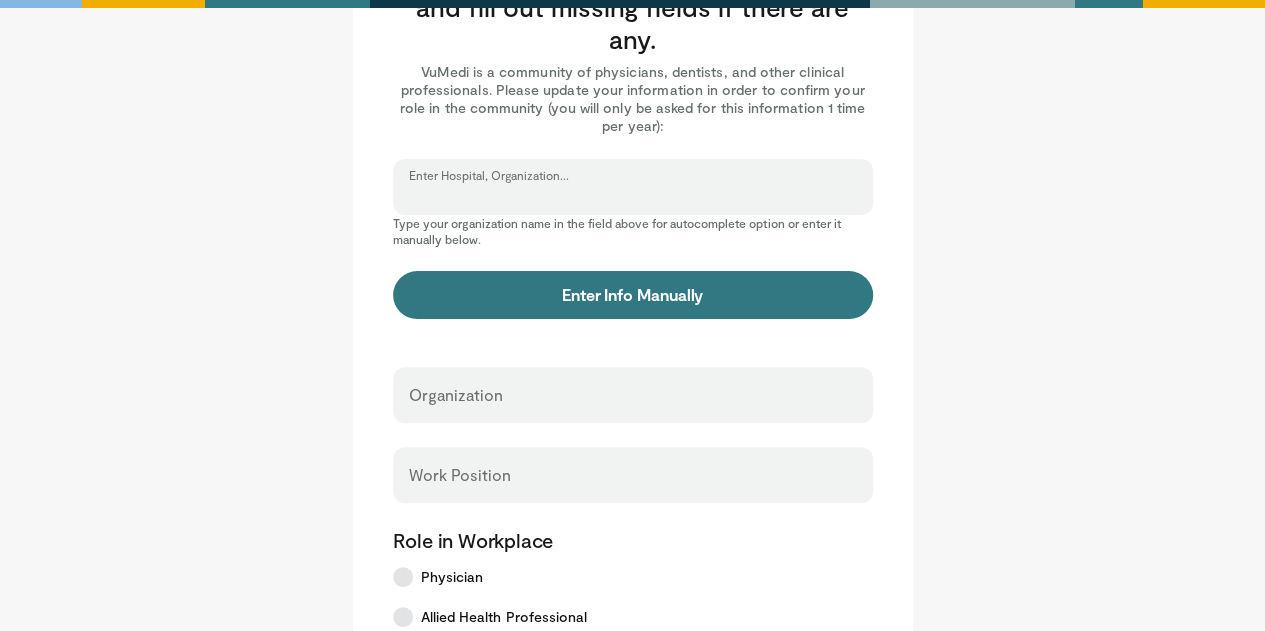 click on "Enter Hospital, Organization..." at bounding box center (633, 196) 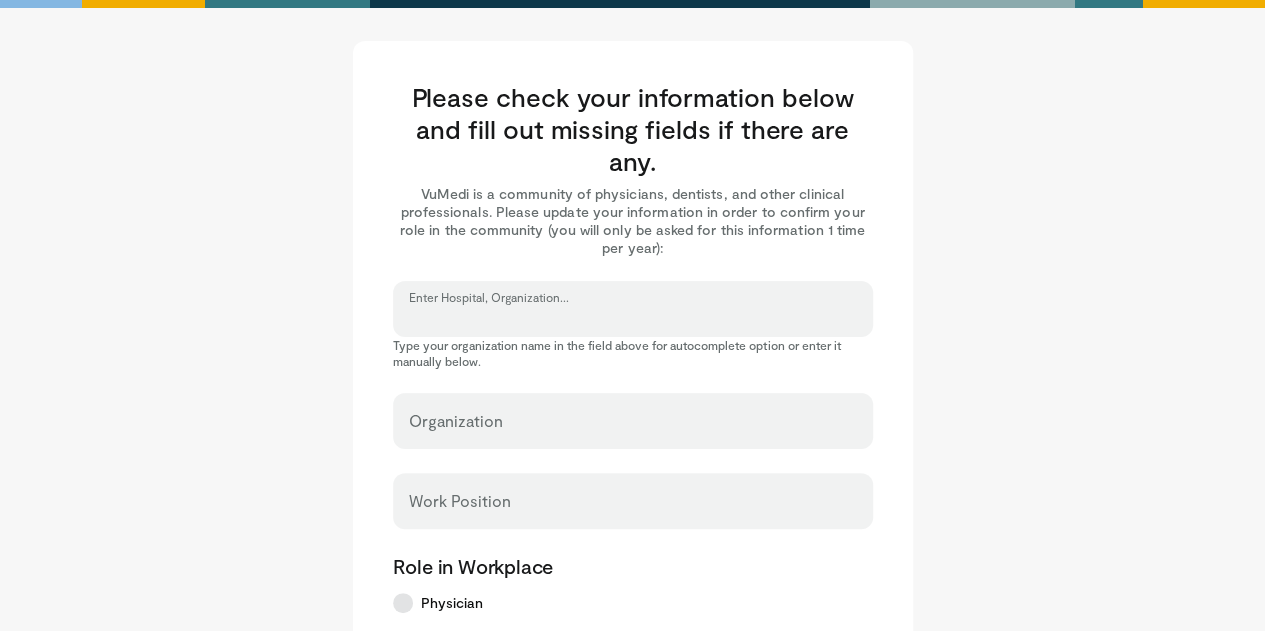 scroll, scrollTop: 4, scrollLeft: 0, axis: vertical 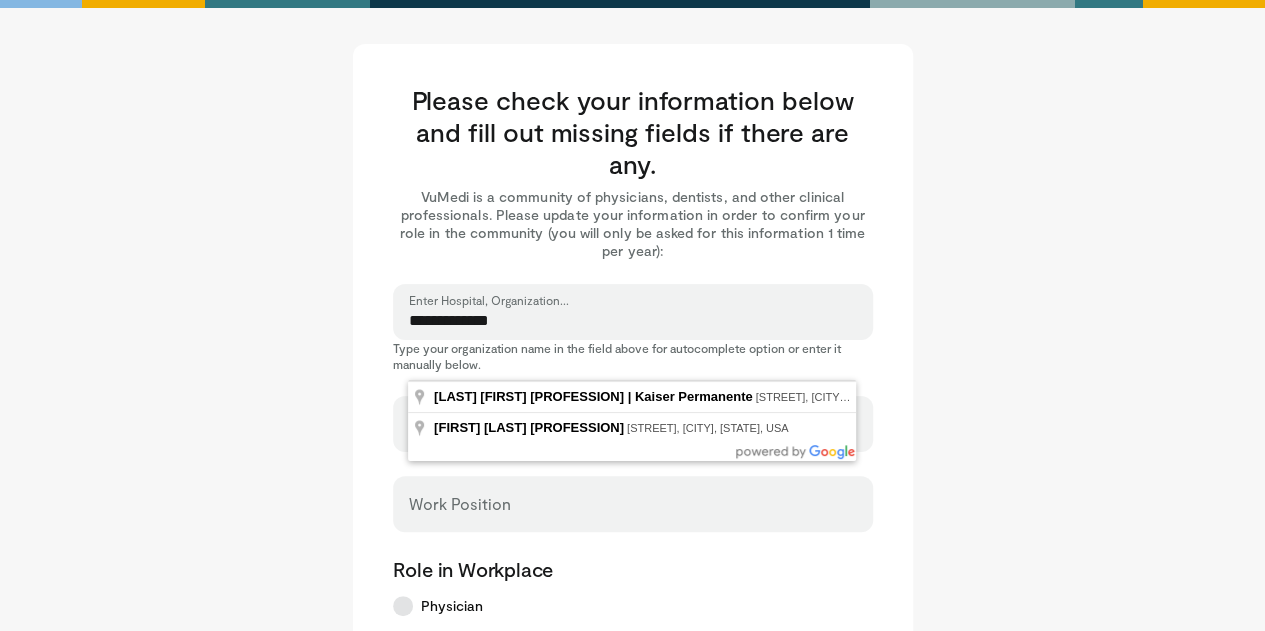 type on "**********" 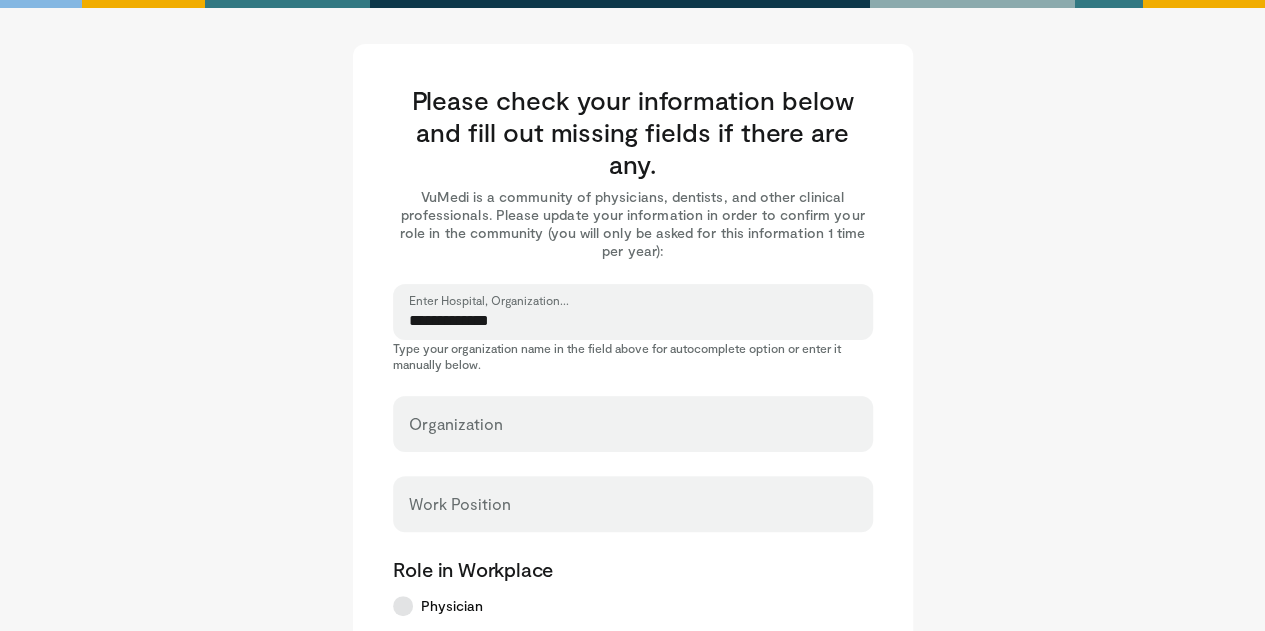 click on "**********" at bounding box center [633, 737] 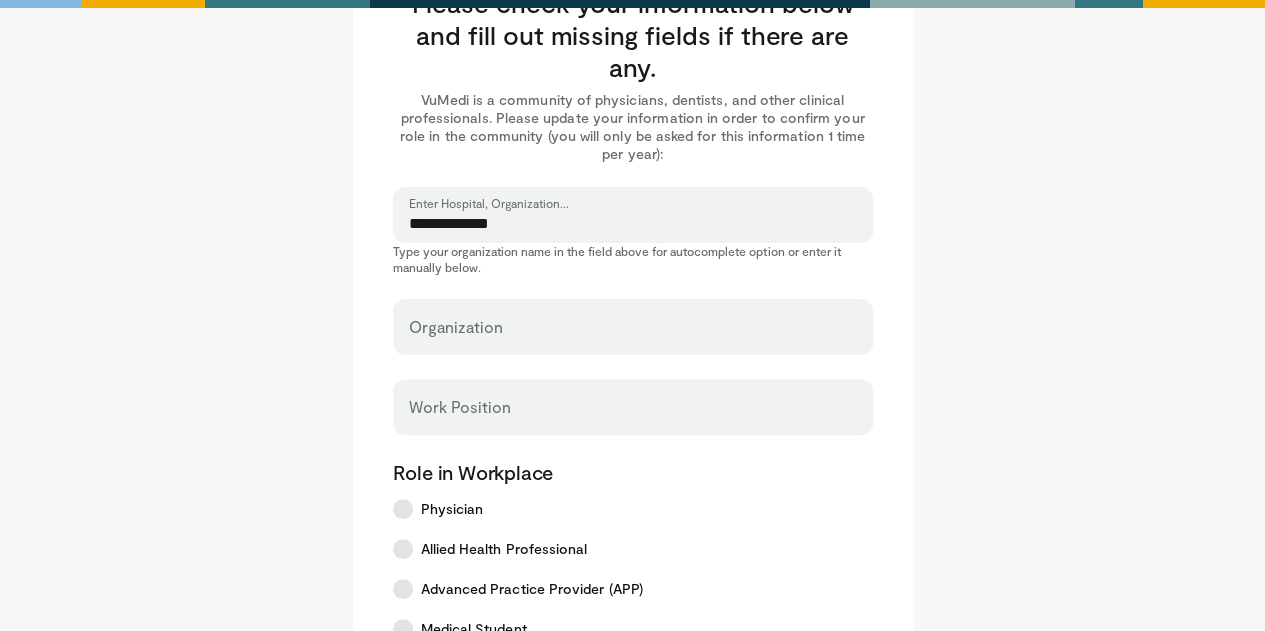 scroll, scrollTop: 110, scrollLeft: 0, axis: vertical 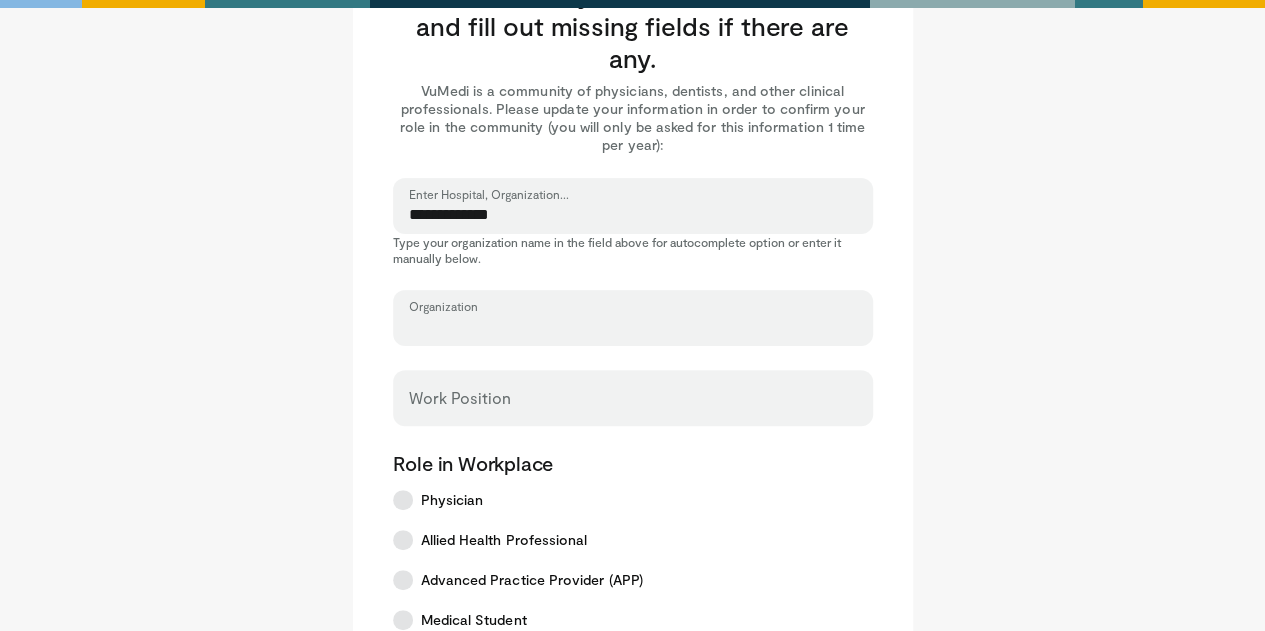 click on "Organization" at bounding box center [633, 327] 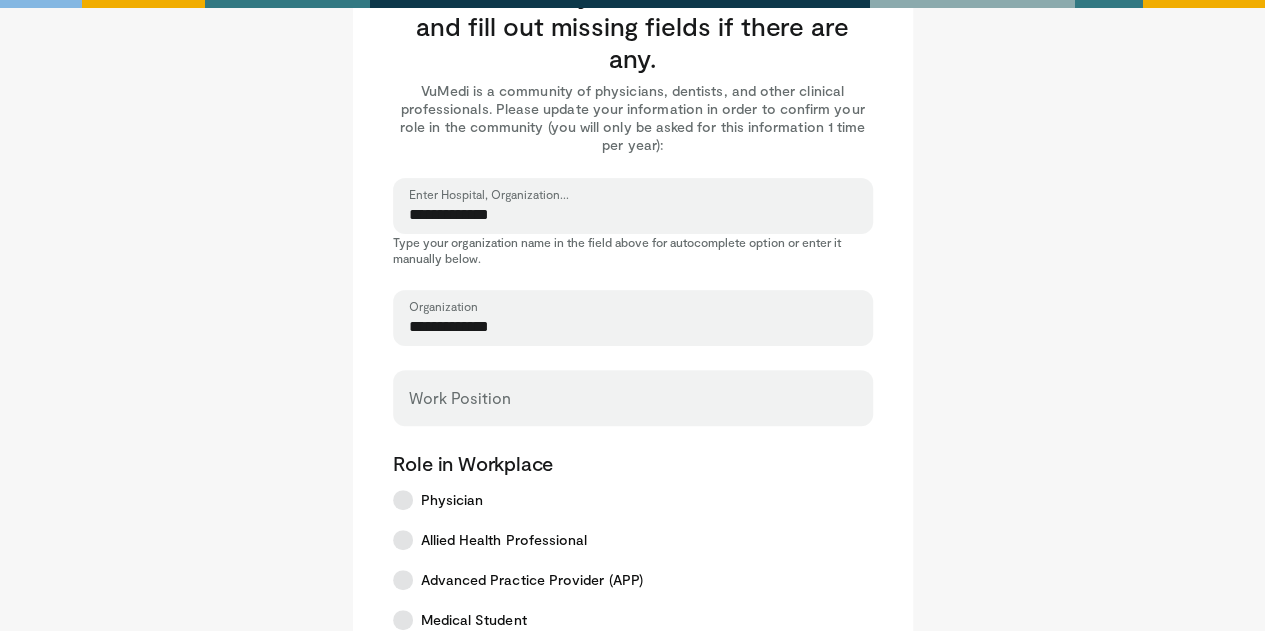 type on "**********" 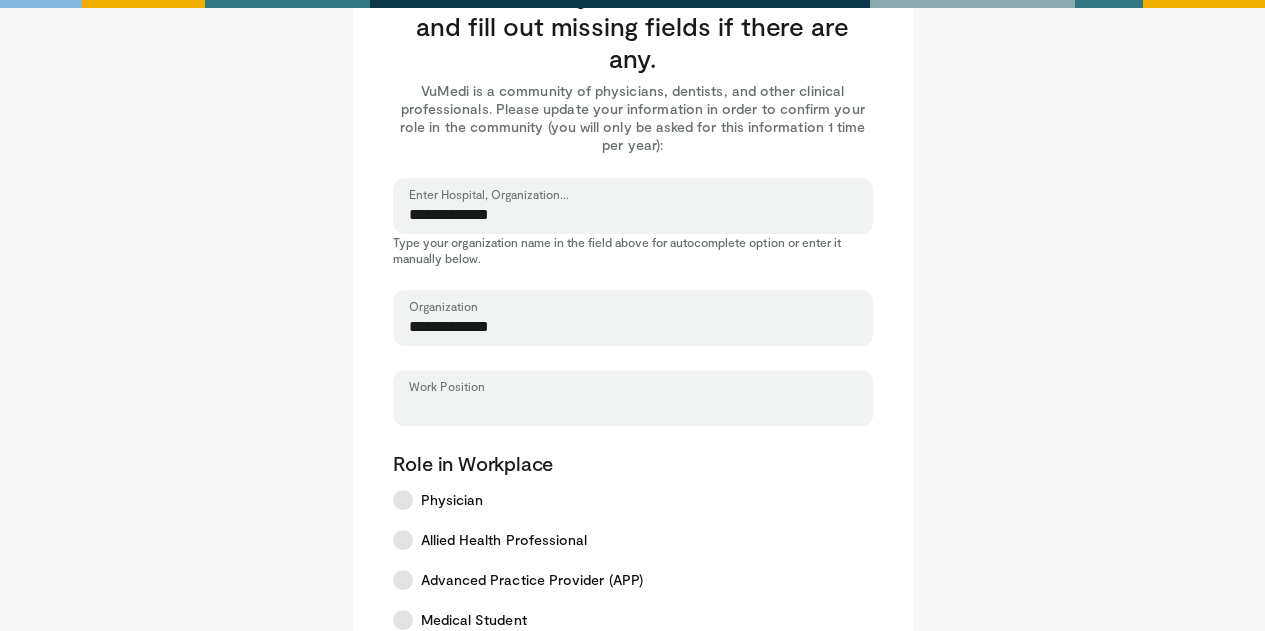 click on "Work Position" at bounding box center [633, 407] 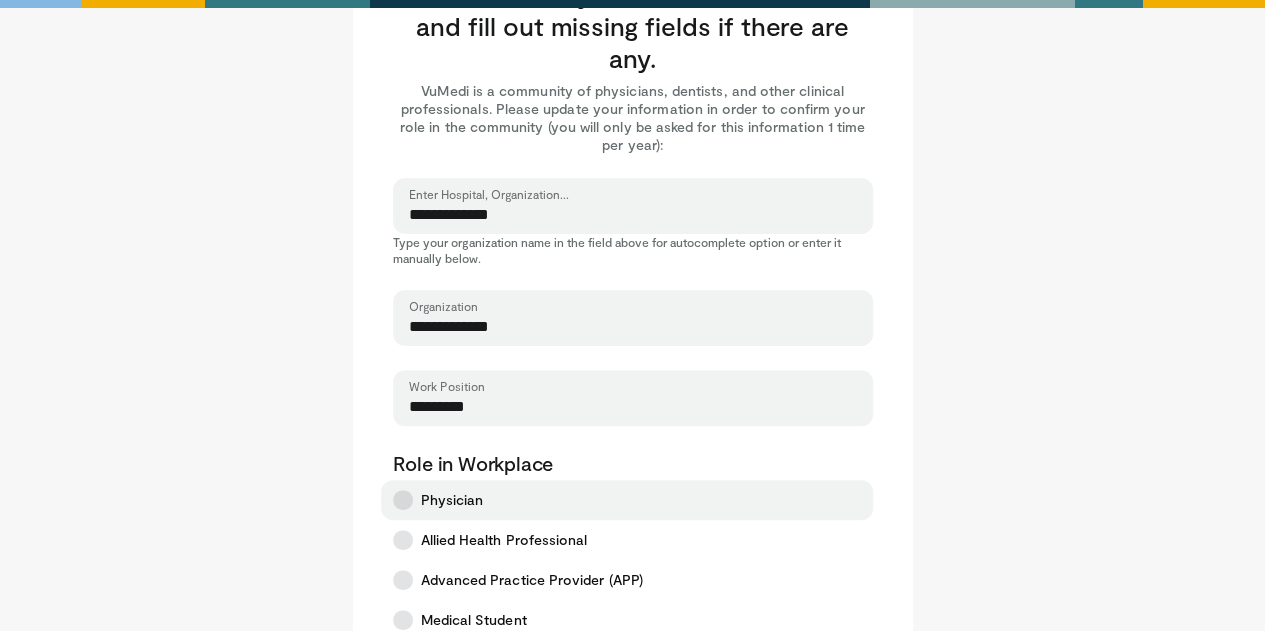 type on "*********" 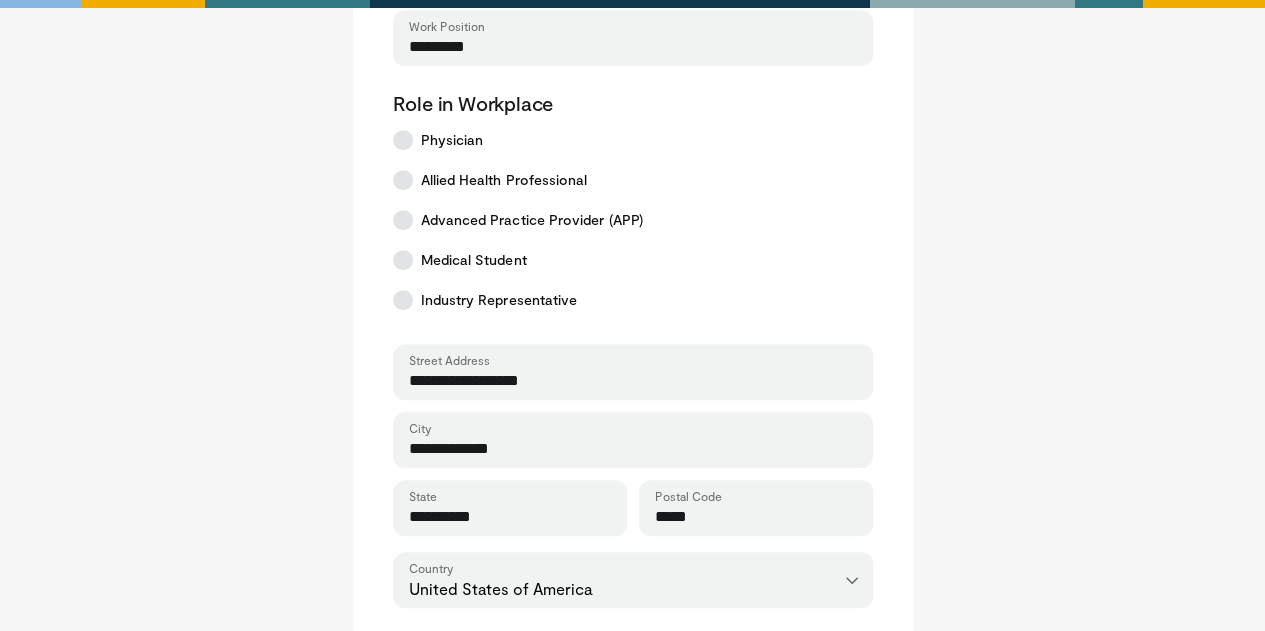 scroll, scrollTop: 471, scrollLeft: 0, axis: vertical 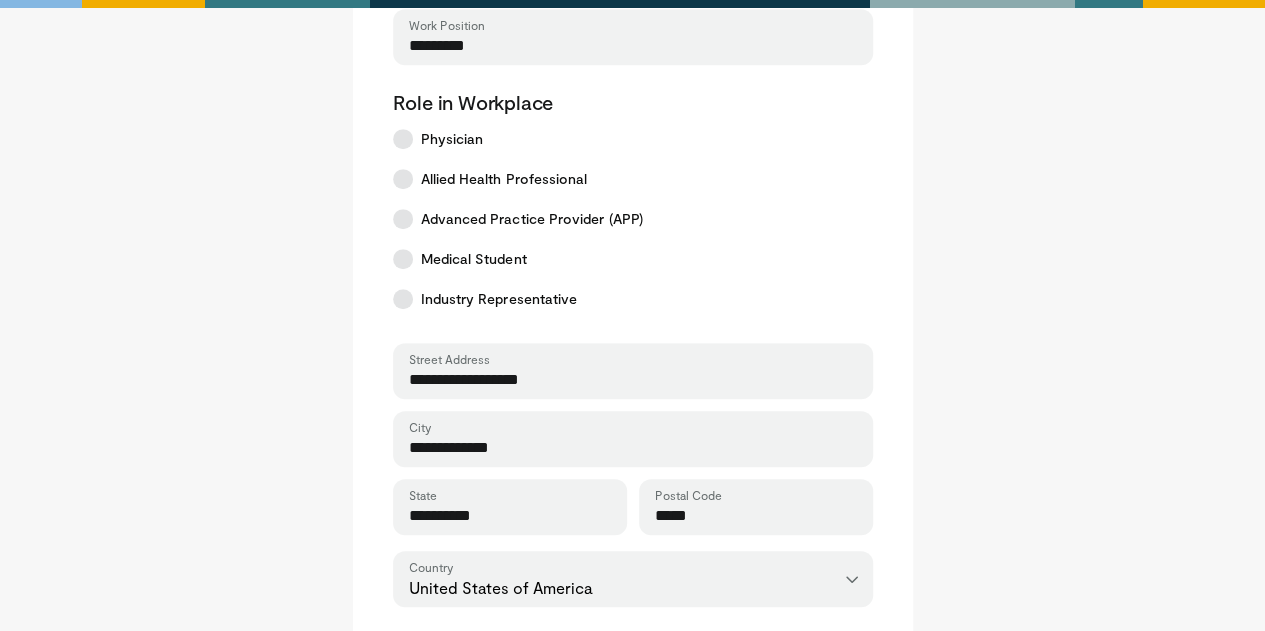 drag, startPoint x: 606, startPoint y: 377, endPoint x: 251, endPoint y: 435, distance: 359.70682 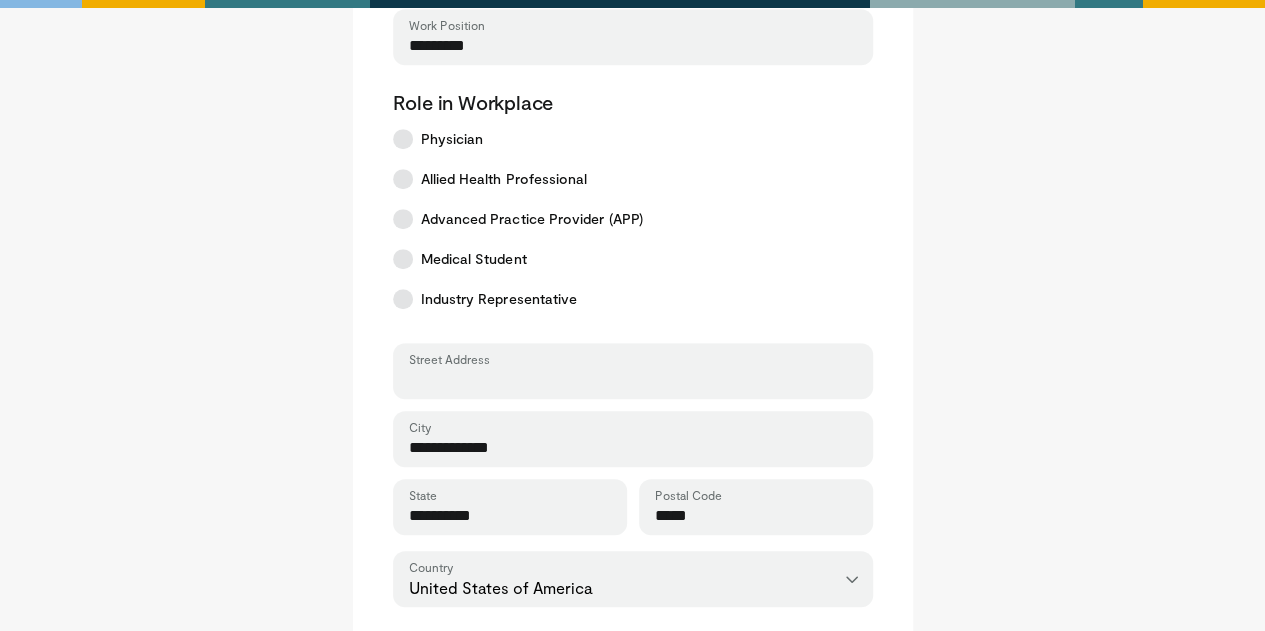 type 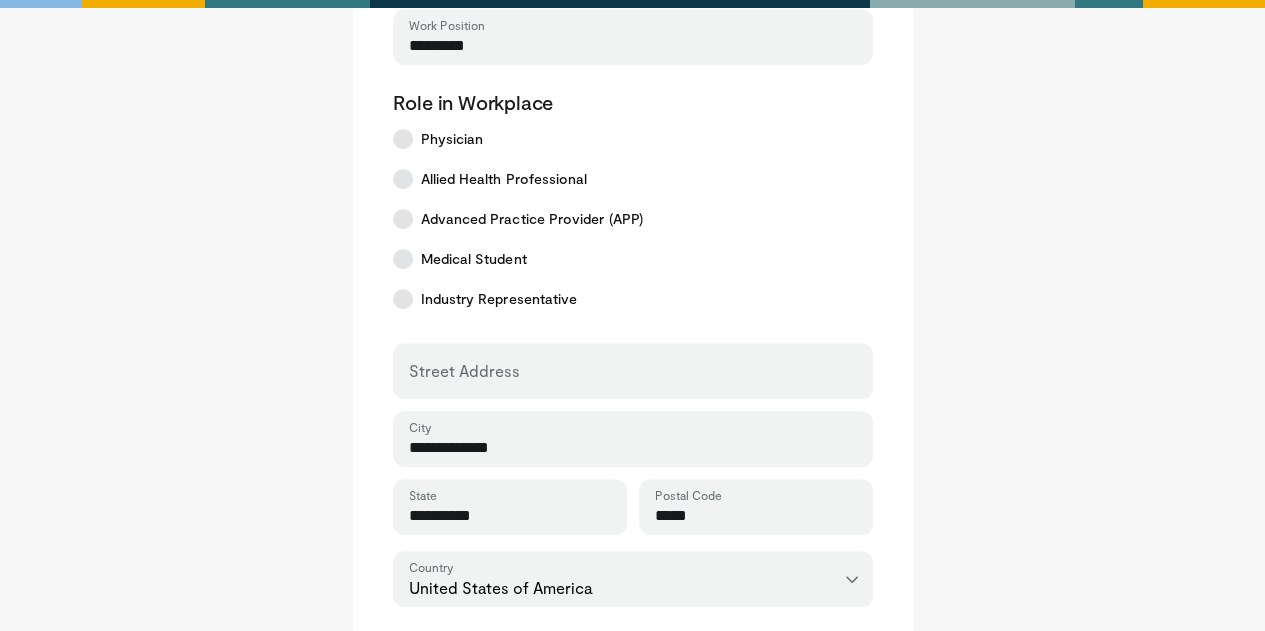 drag, startPoint x: 556, startPoint y: 450, endPoint x: 231, endPoint y: 479, distance: 326.2913 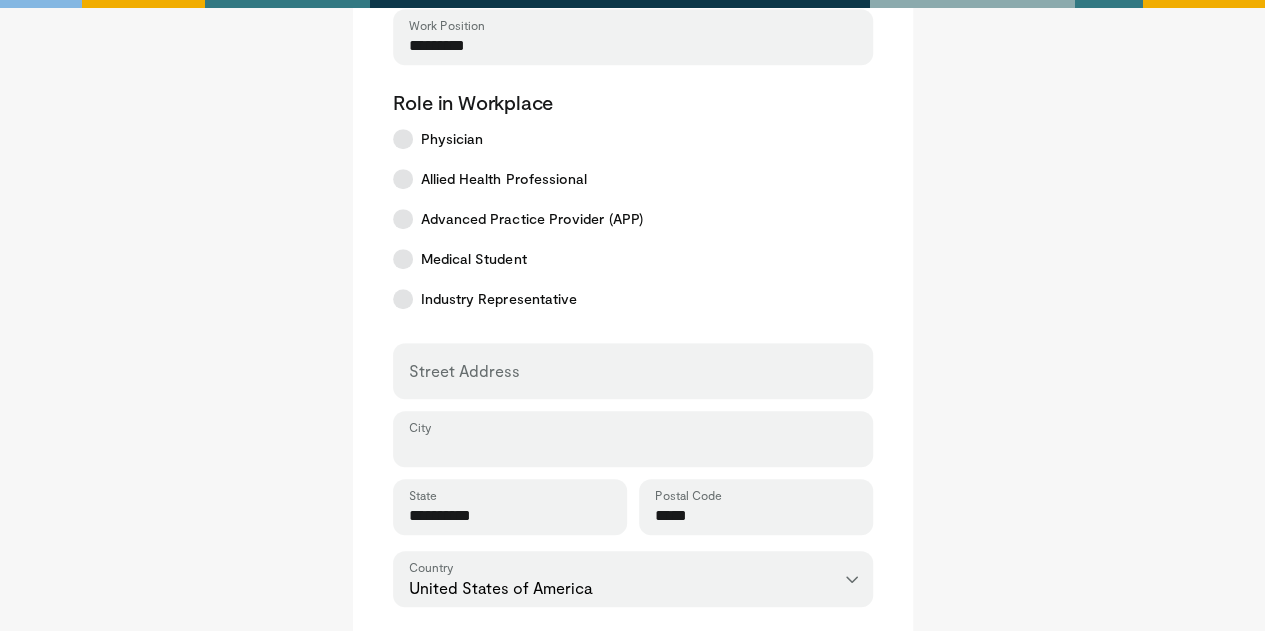 type 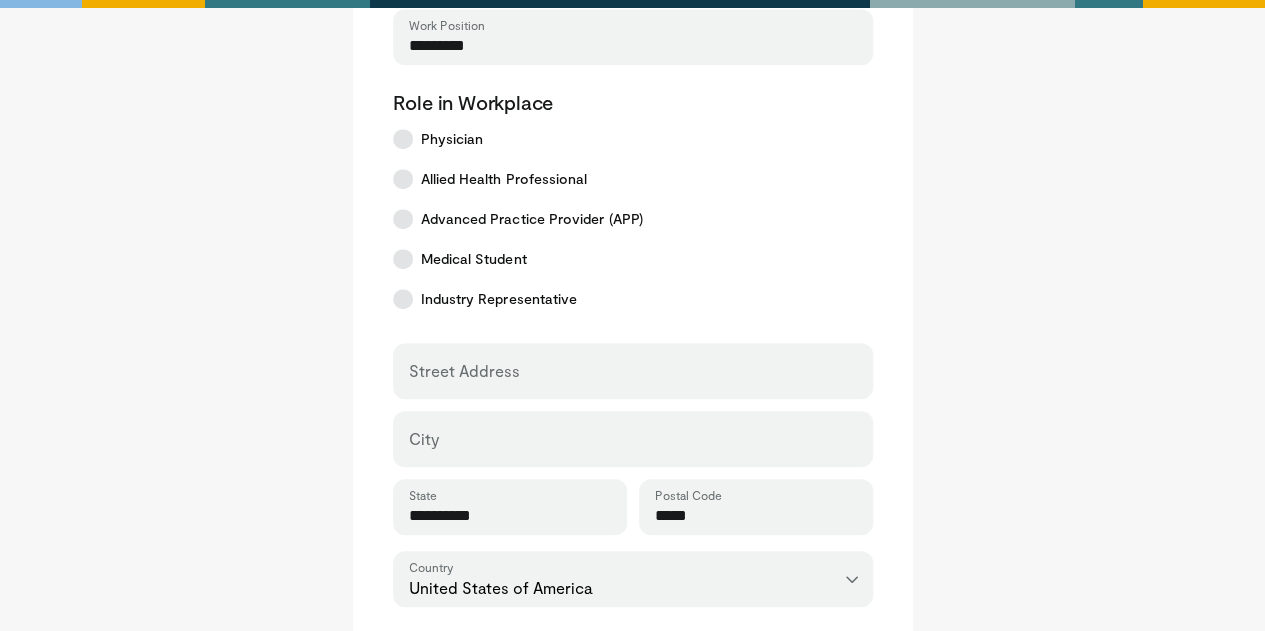click on "*****" at bounding box center [756, 516] 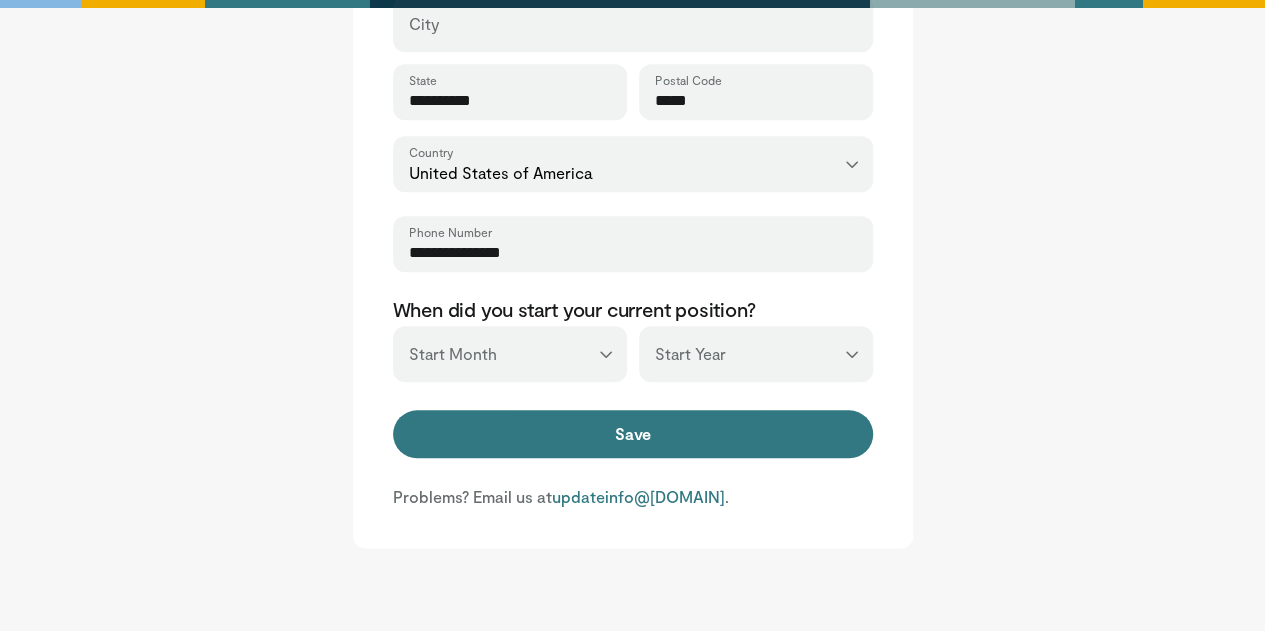 scroll, scrollTop: 898, scrollLeft: 0, axis: vertical 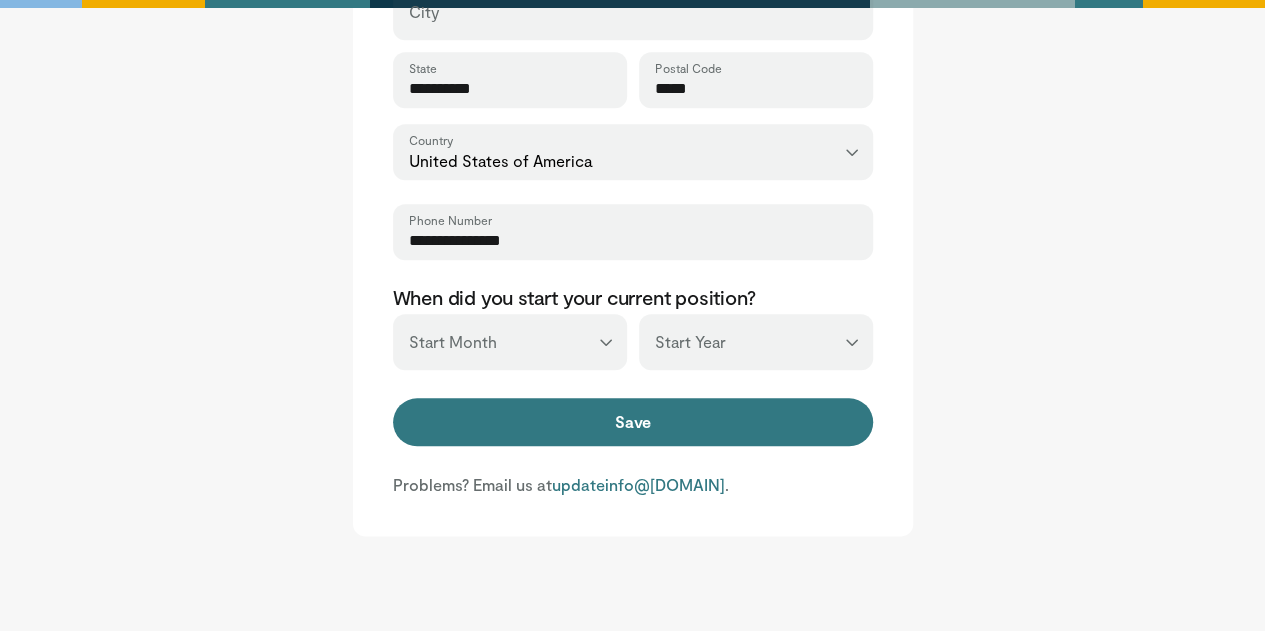 type on "*****" 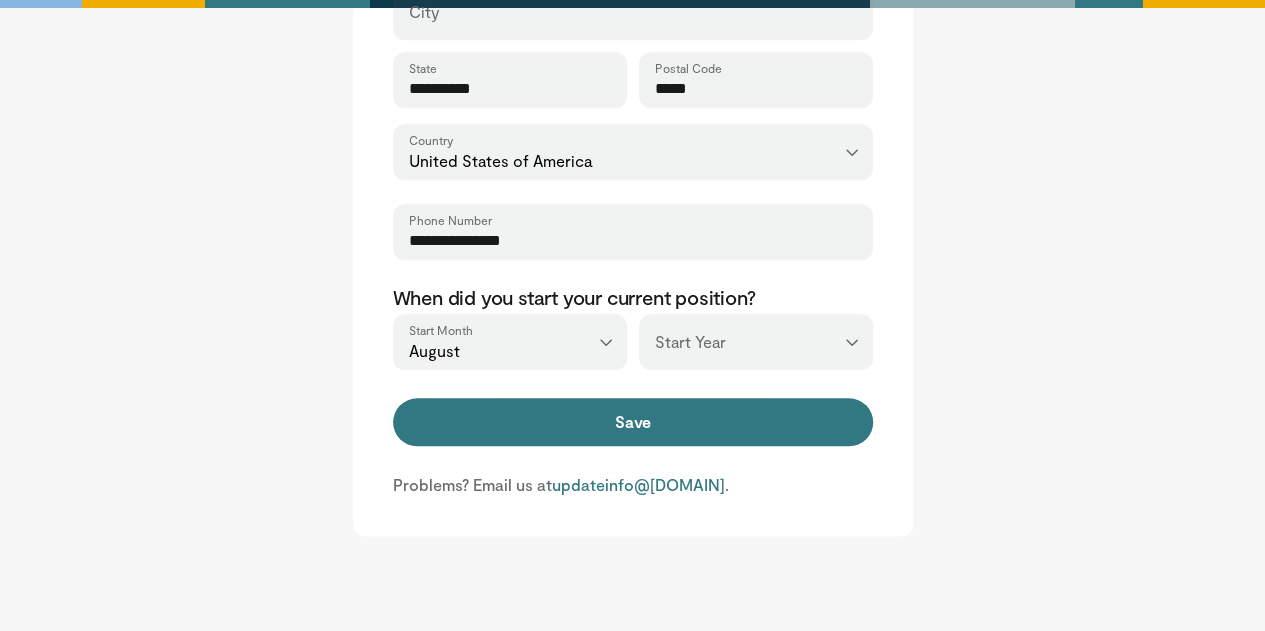 click on "***
****
****
****
****
****
****
****
****
****
****
****
****
****
****
****
****
****
****
****
****
****
****
****
****
****
****
****
****
**** **** **** **** ****" at bounding box center (756, 342) 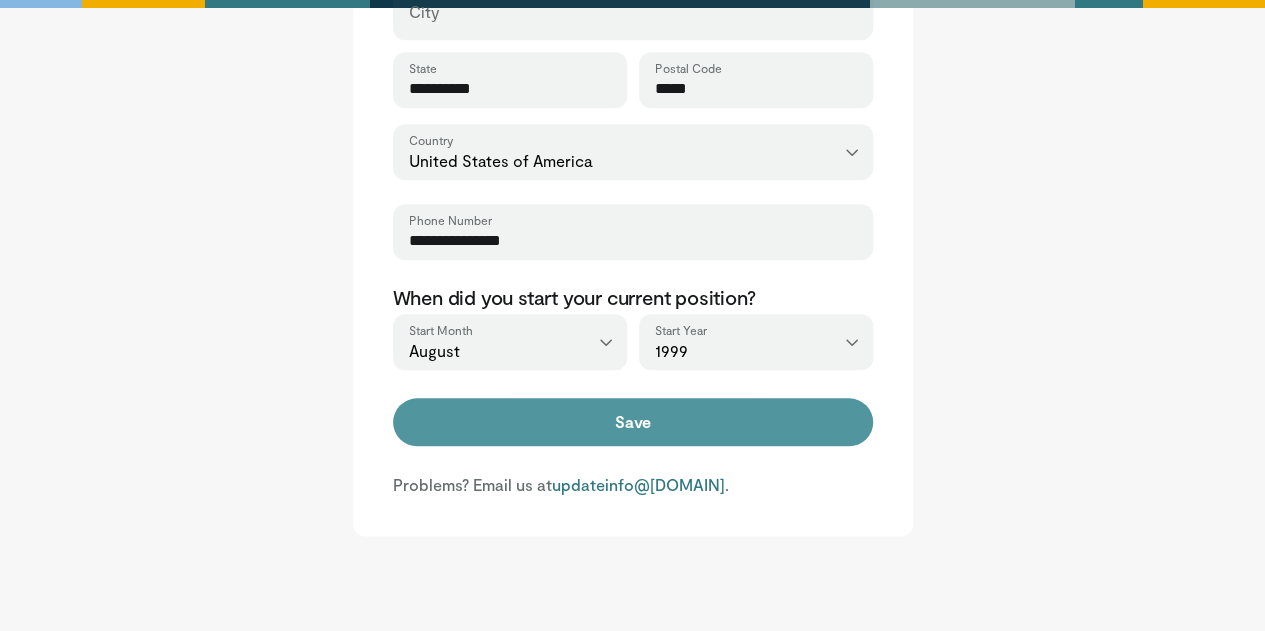 click on "Save" at bounding box center (633, 422) 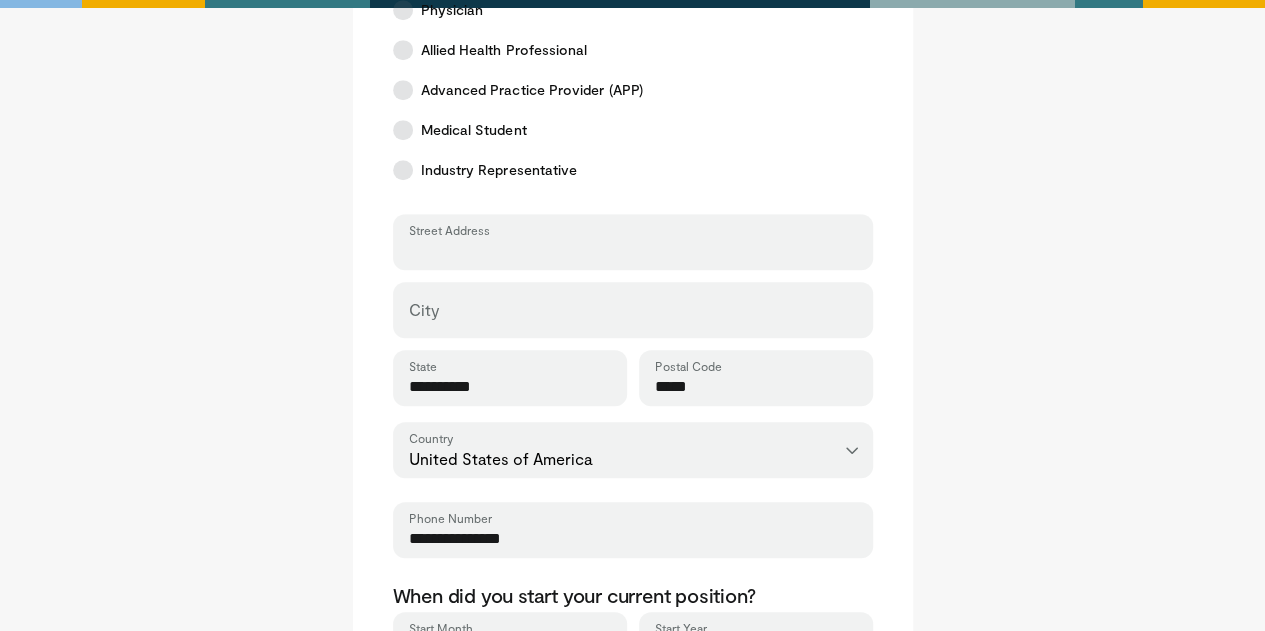 scroll, scrollTop: 602, scrollLeft: 0, axis: vertical 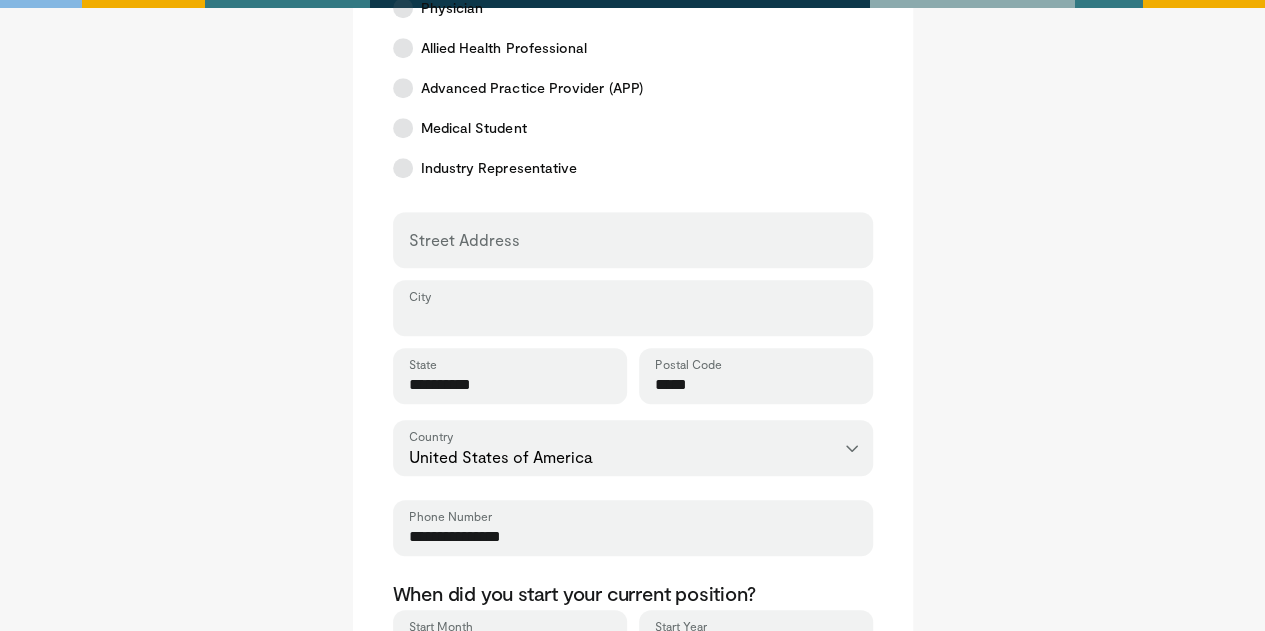 click on "City" at bounding box center [633, 317] 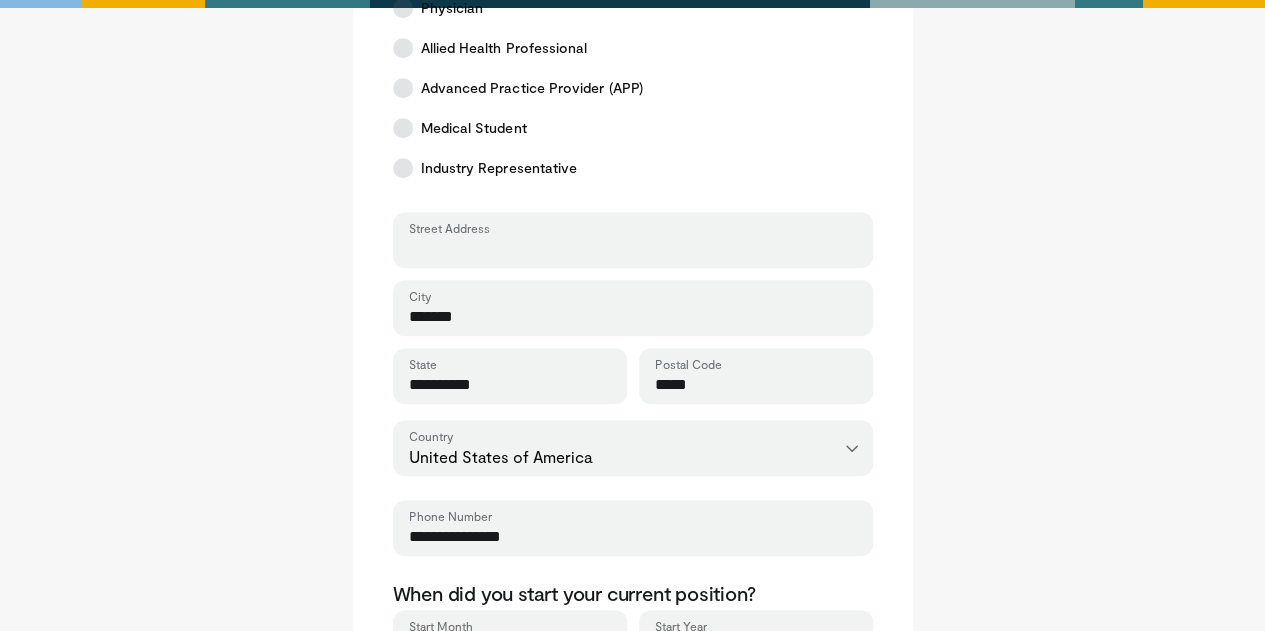 click on "Street Address" at bounding box center (633, 249) 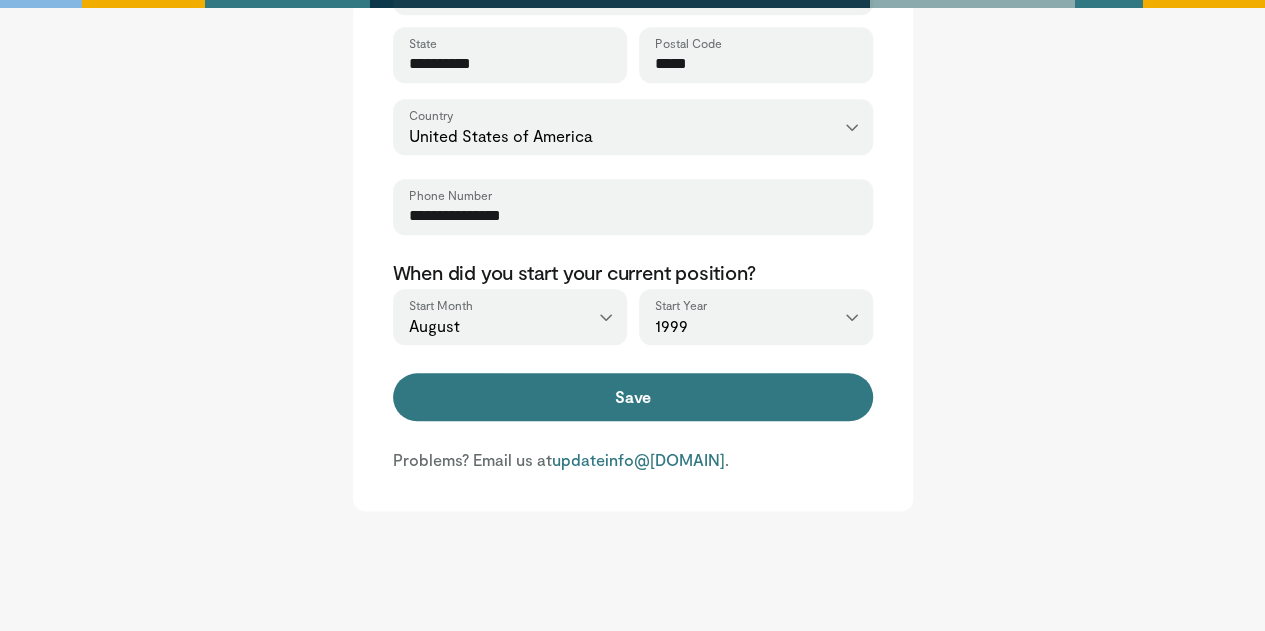 scroll, scrollTop: 1000, scrollLeft: 0, axis: vertical 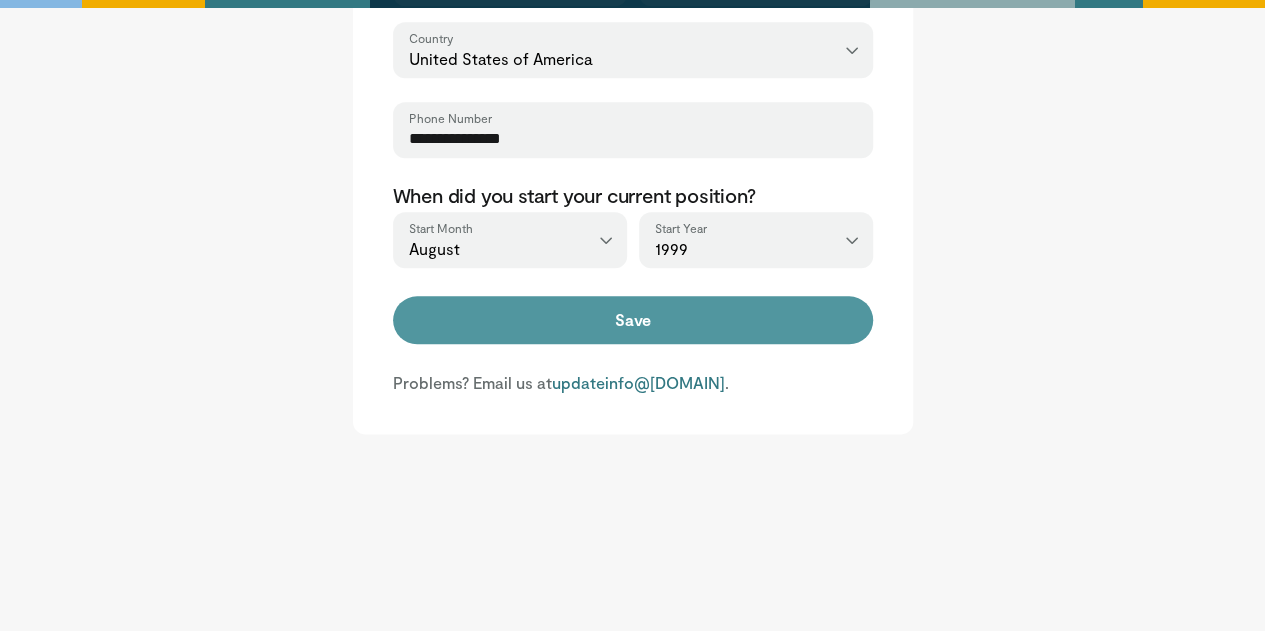 type on "**********" 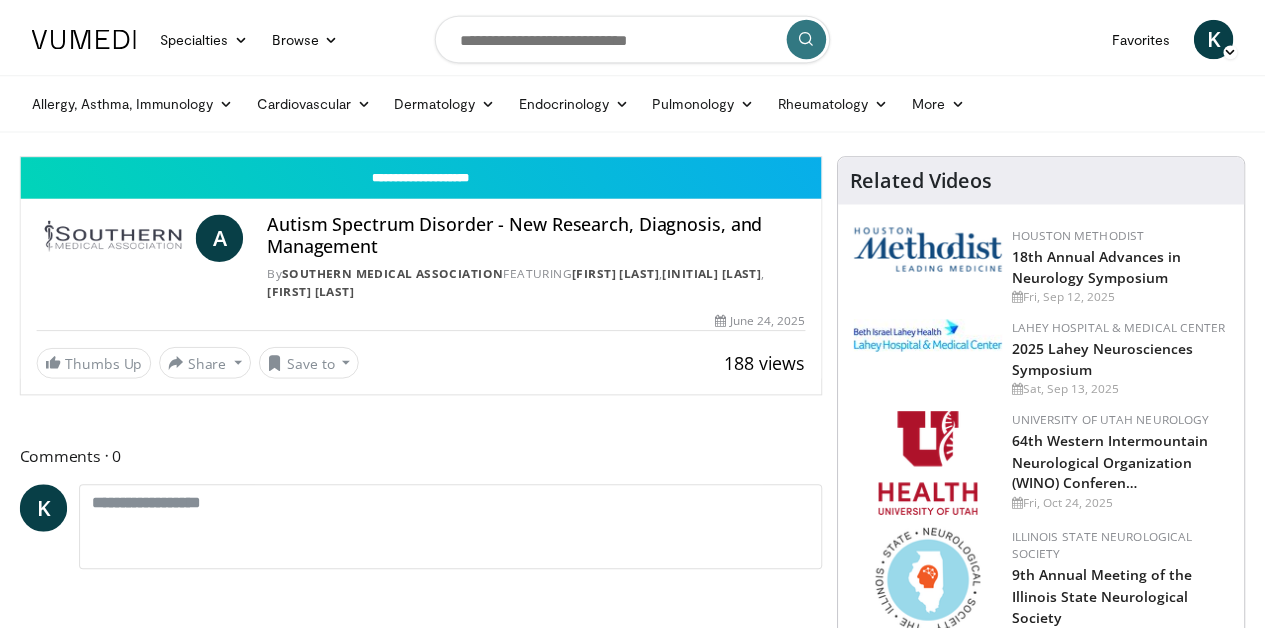 scroll, scrollTop: 0, scrollLeft: 0, axis: both 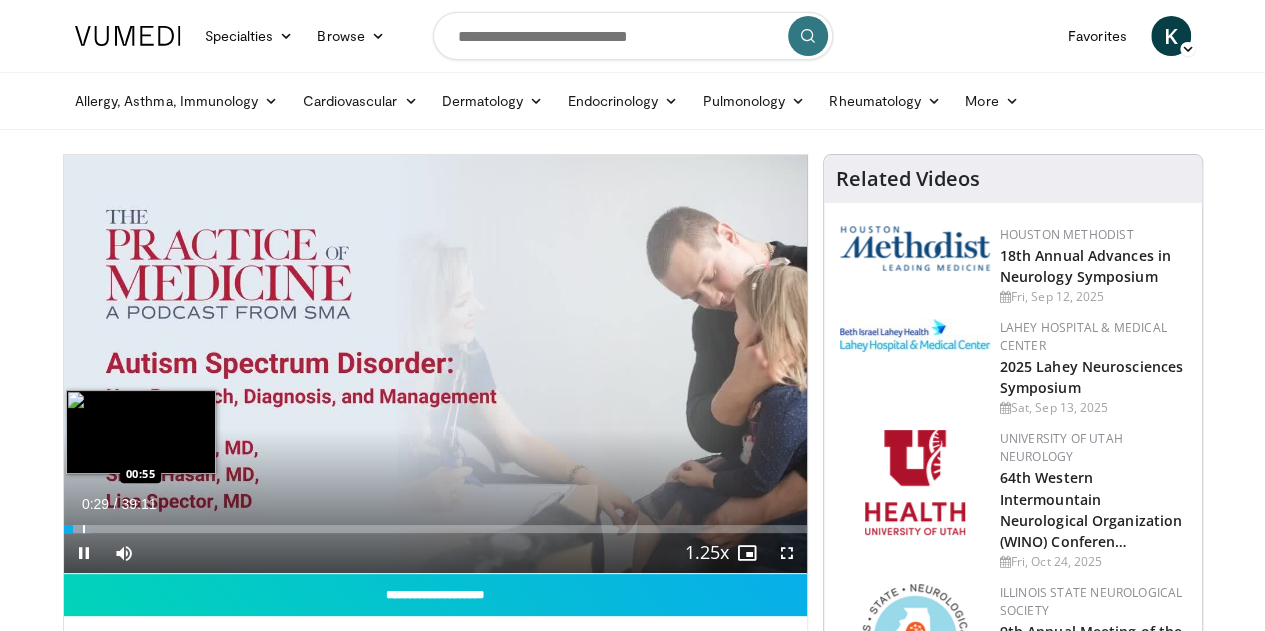 click at bounding box center (84, 529) 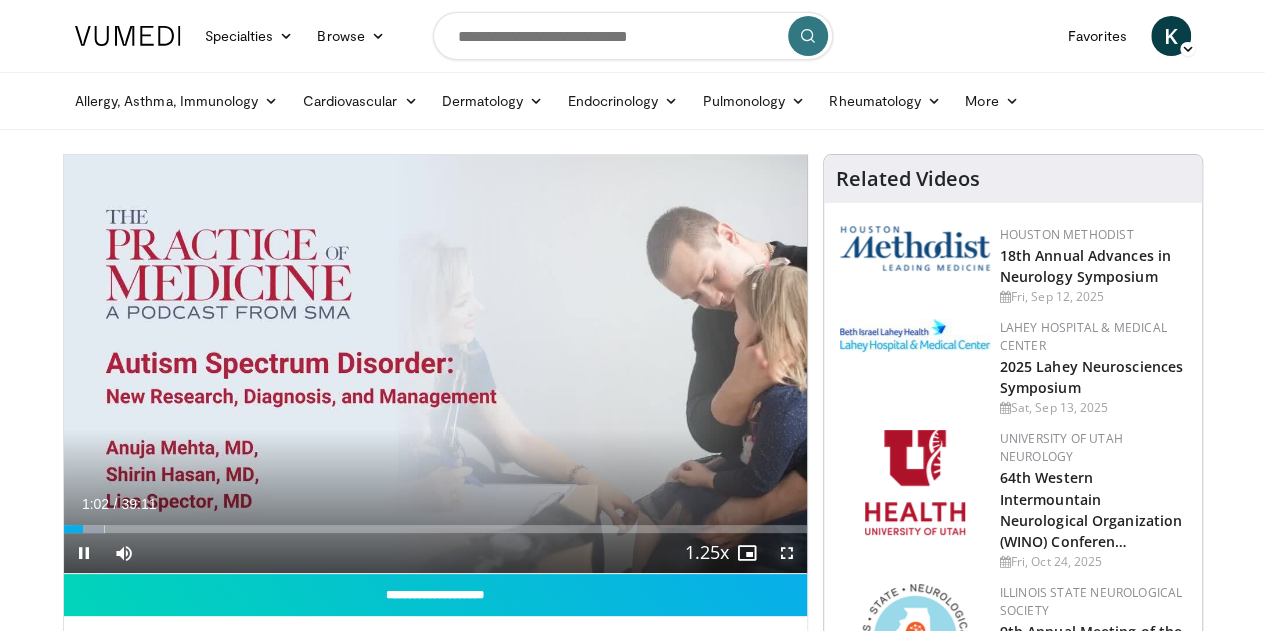 click at bounding box center (787, 553) 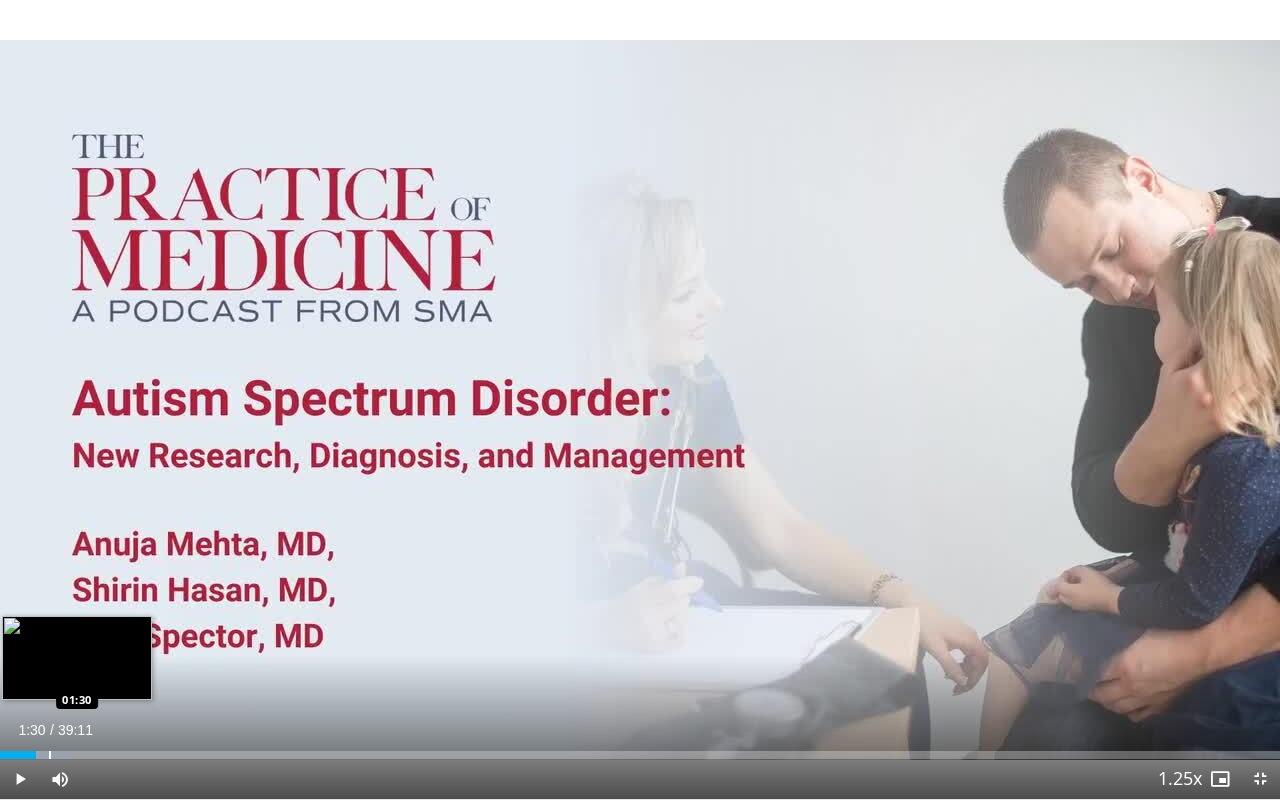 click at bounding box center [50, 755] 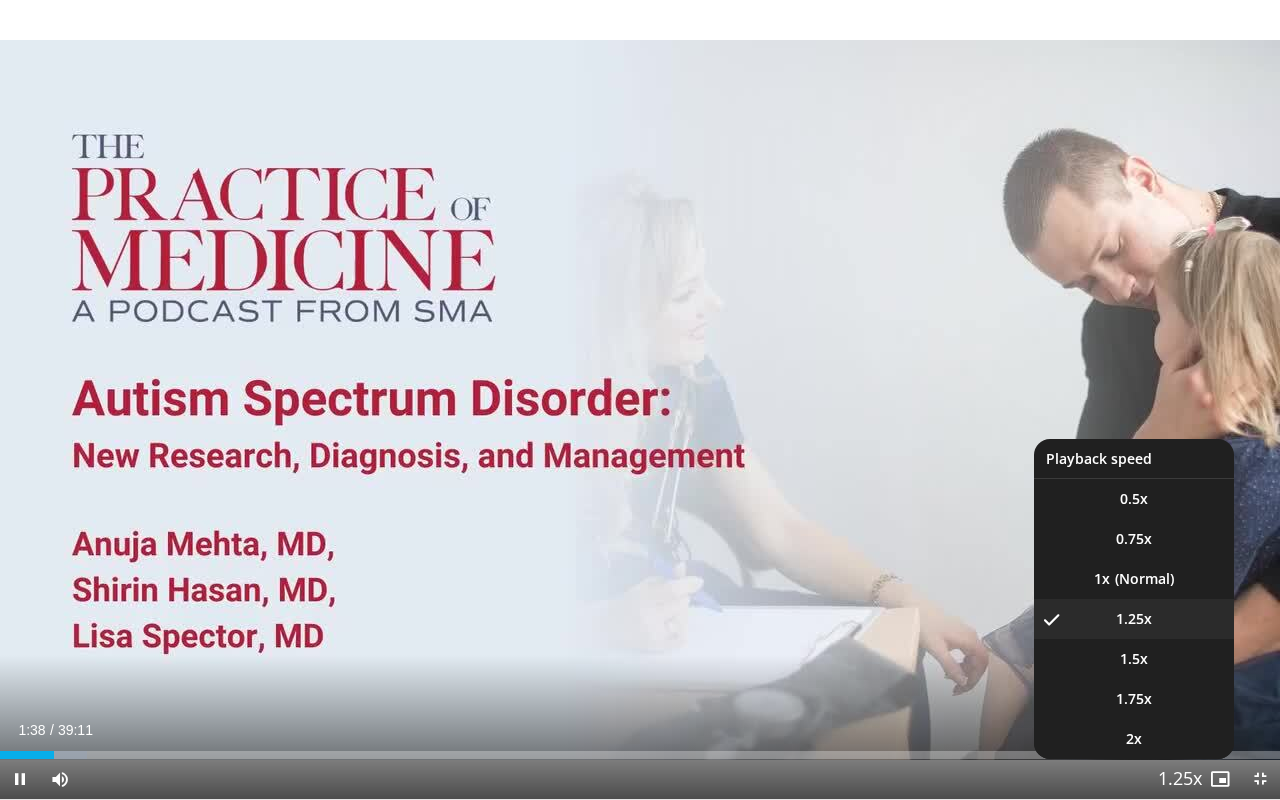 click at bounding box center [1180, 780] 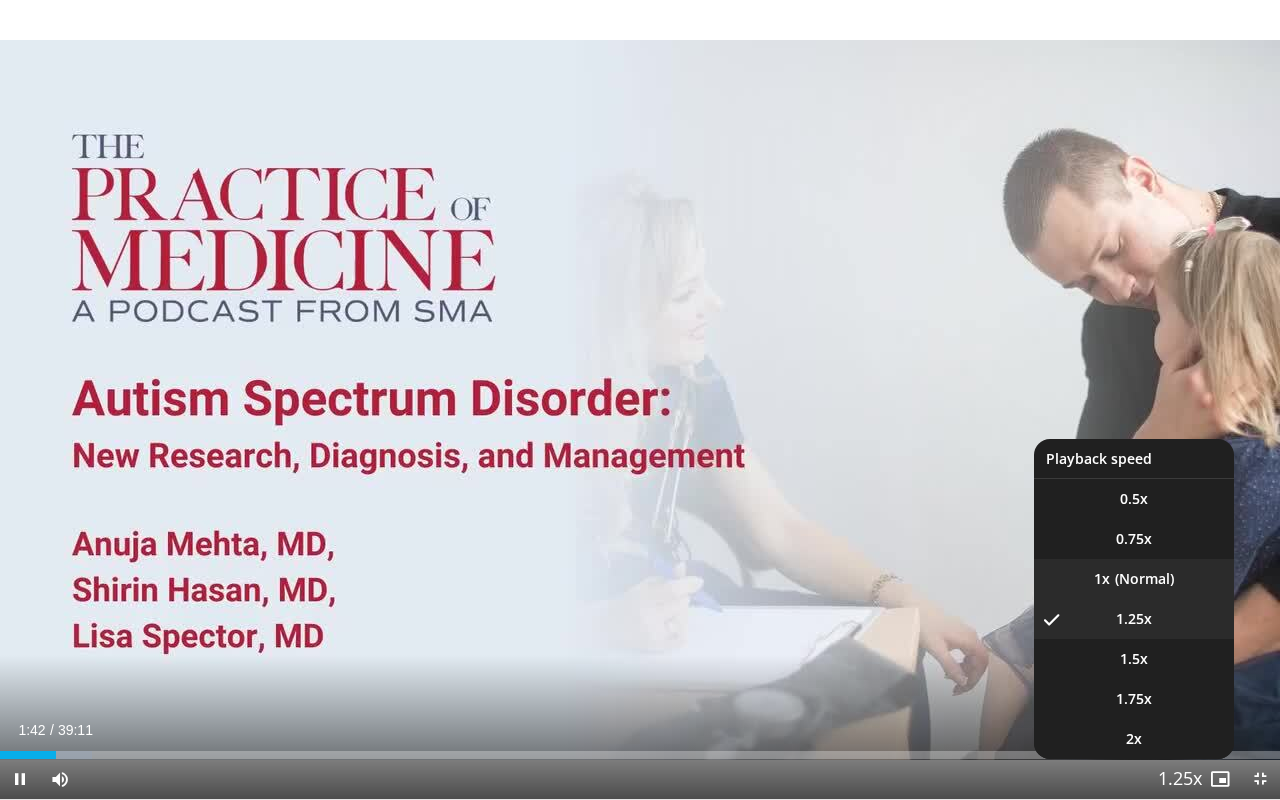 click on "1x" at bounding box center (1134, 579) 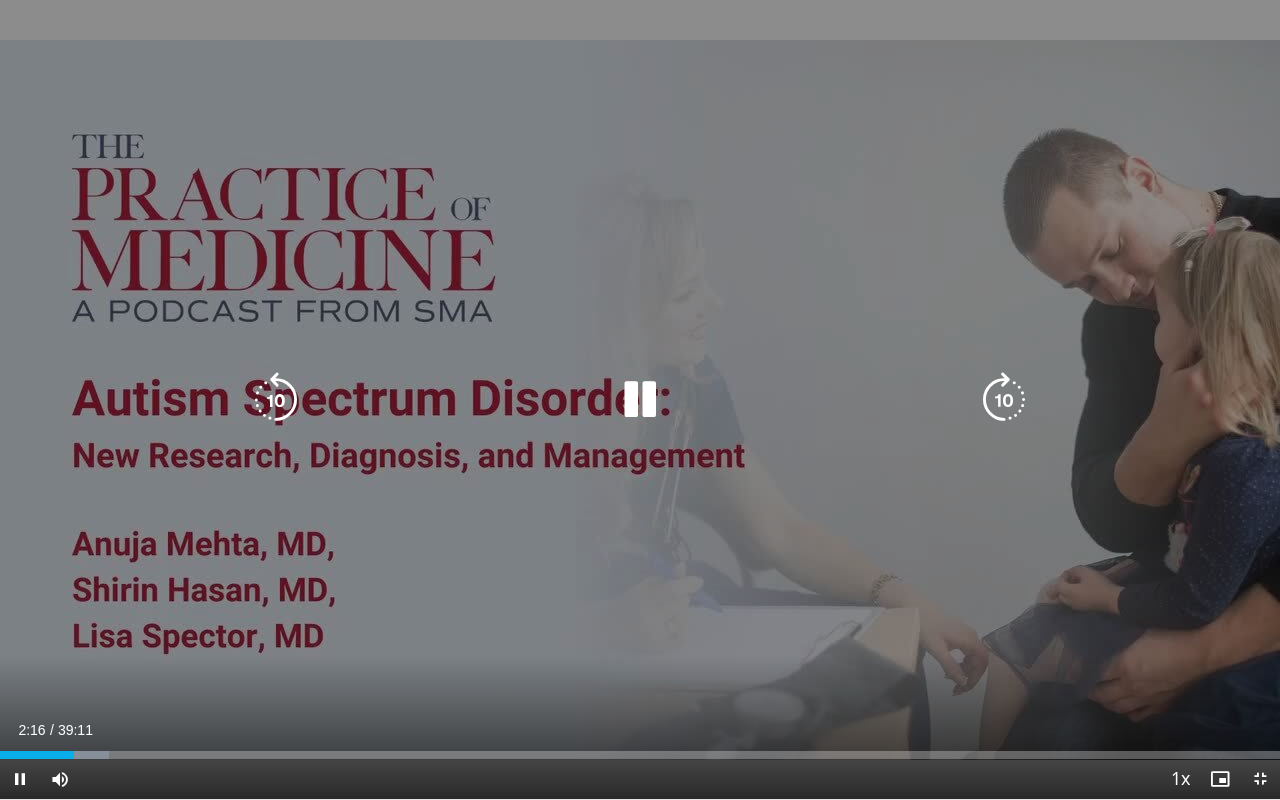 click on "10 seconds
Tap to unmute" at bounding box center [640, 399] 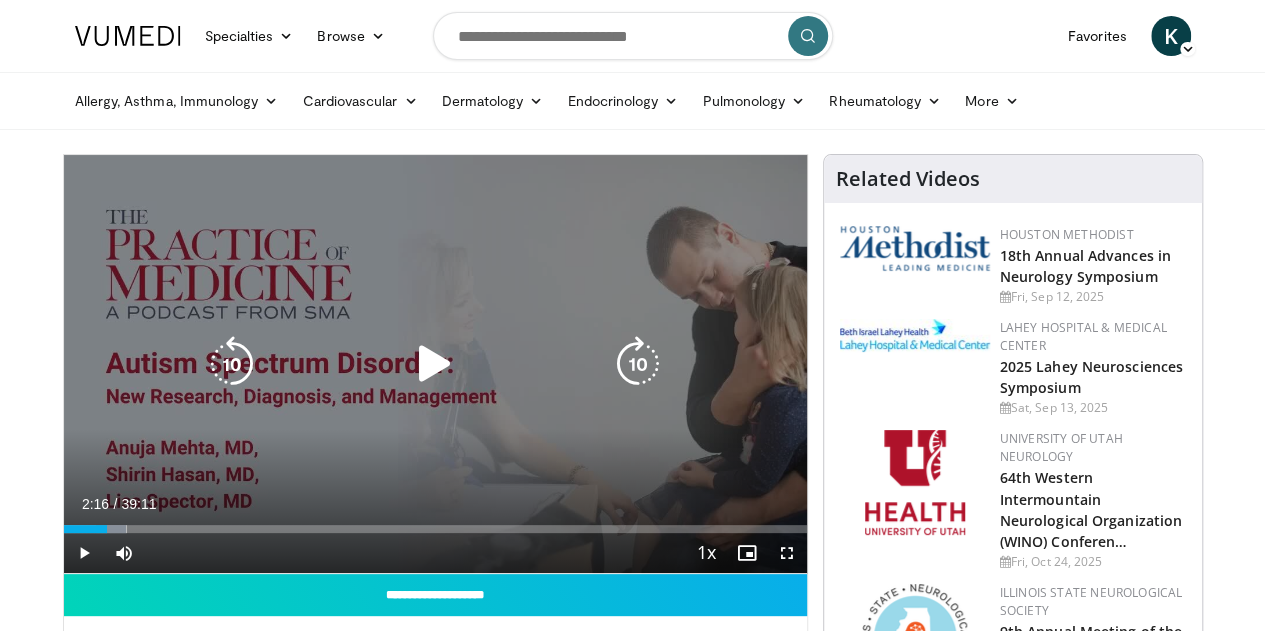 click at bounding box center (435, 364) 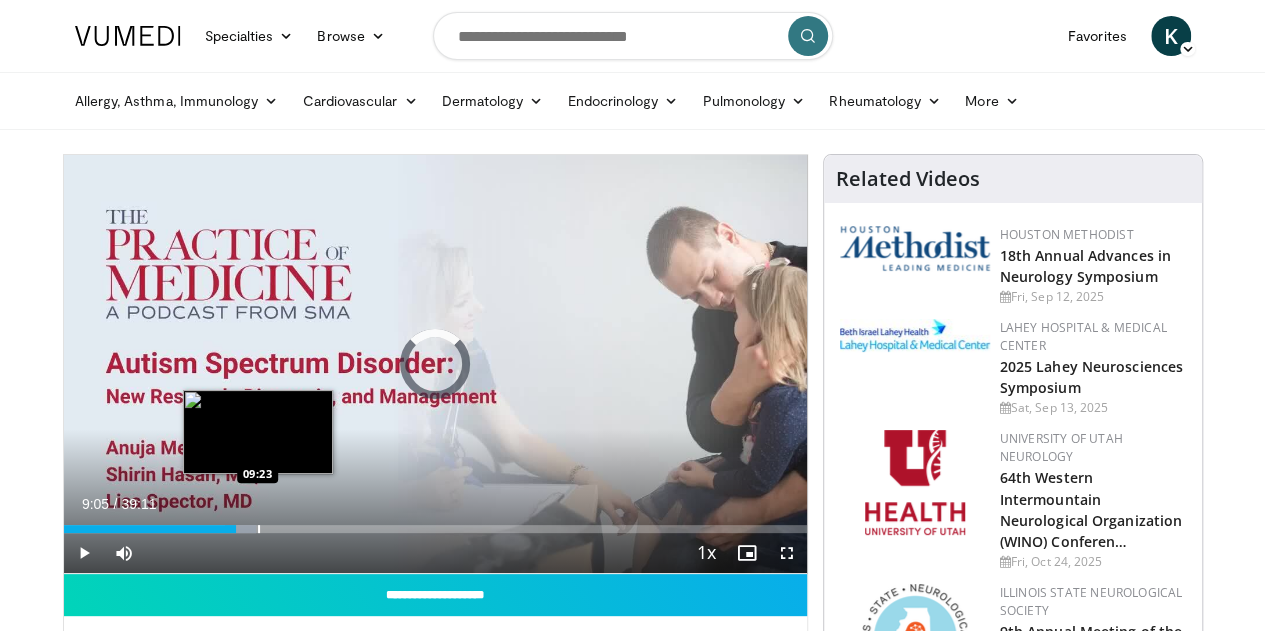 click at bounding box center (259, 529) 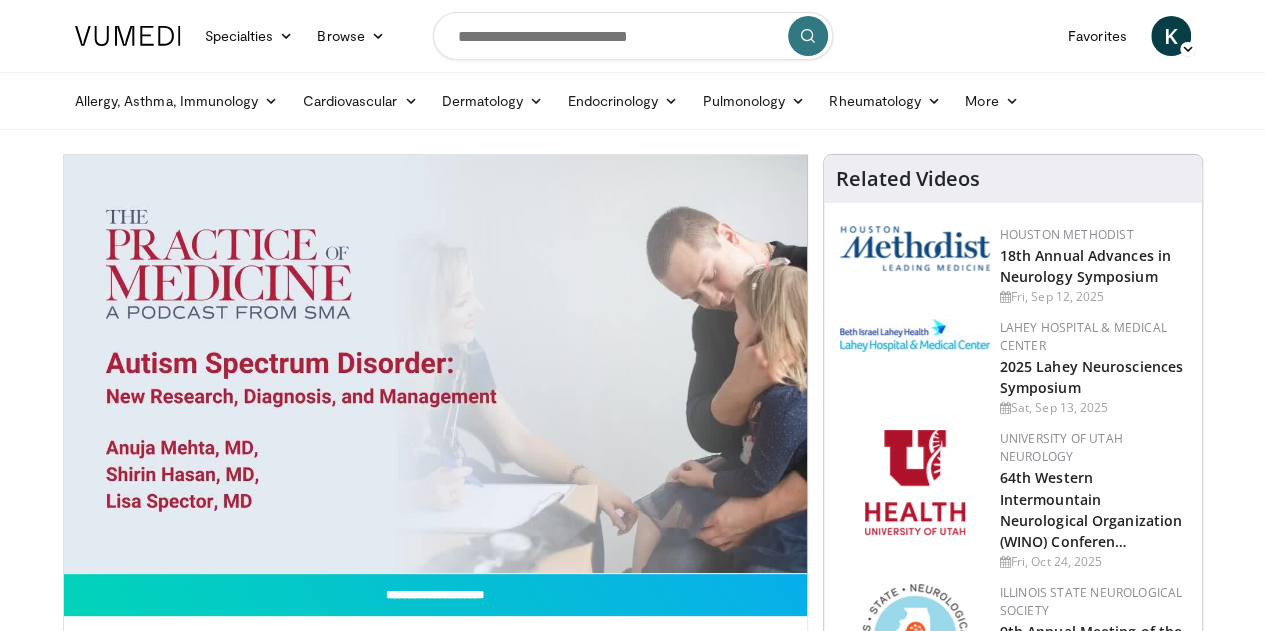 click on "10 seconds
Tap to unmute" at bounding box center [435, 364] 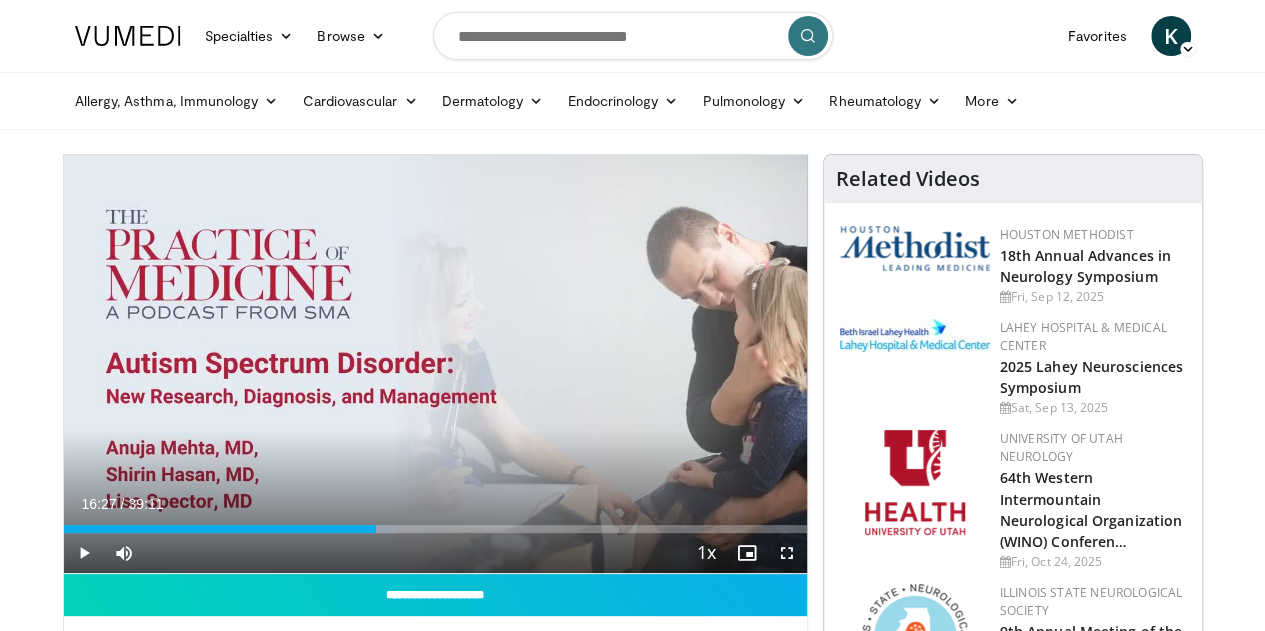 click on "10 seconds
Tap to unmute" at bounding box center (435, 364) 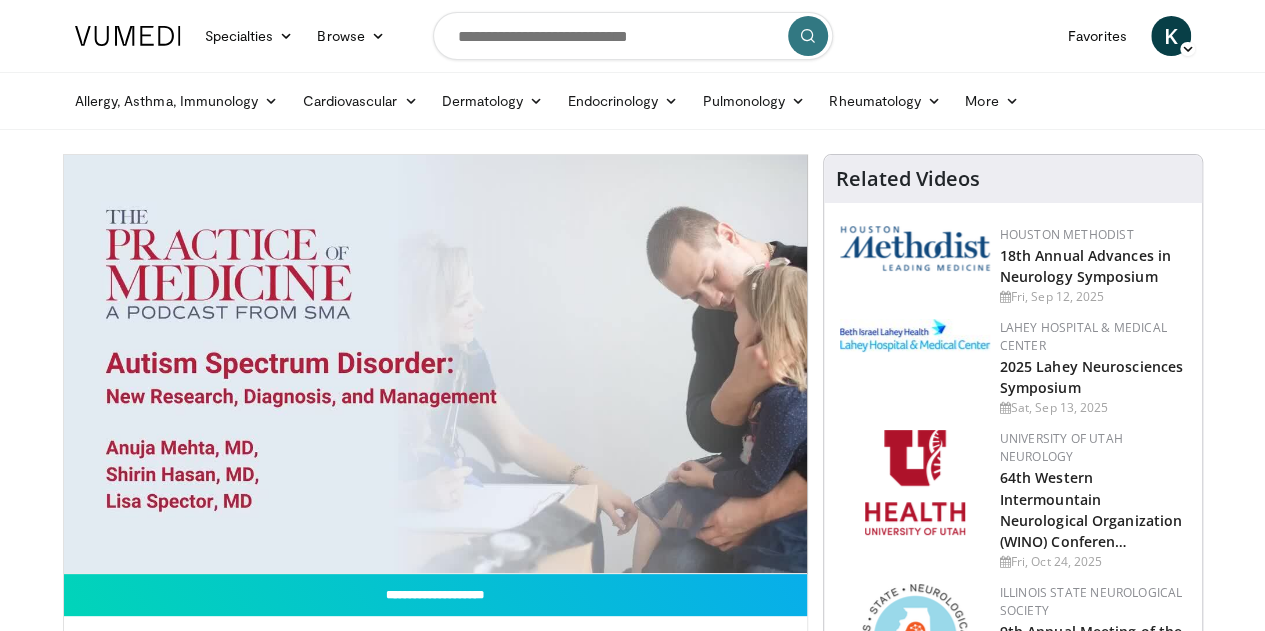 click on "10 seconds
Tap to unmute" at bounding box center [435, 364] 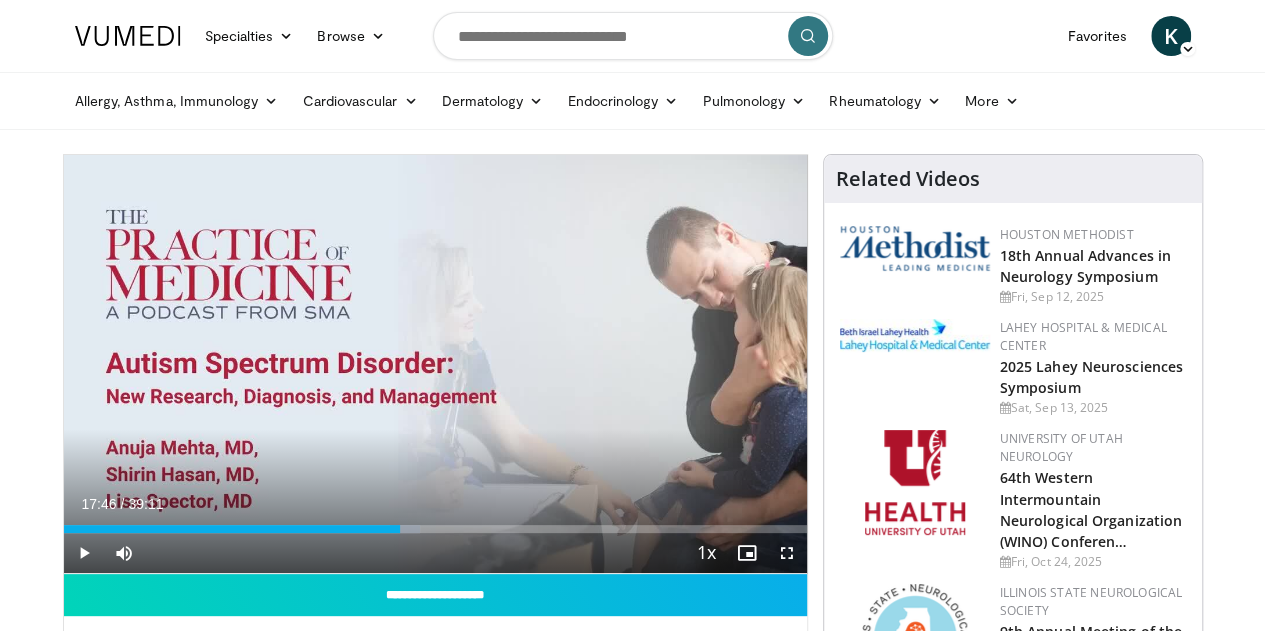 click on "10 seconds
Tap to unmute" at bounding box center (435, 364) 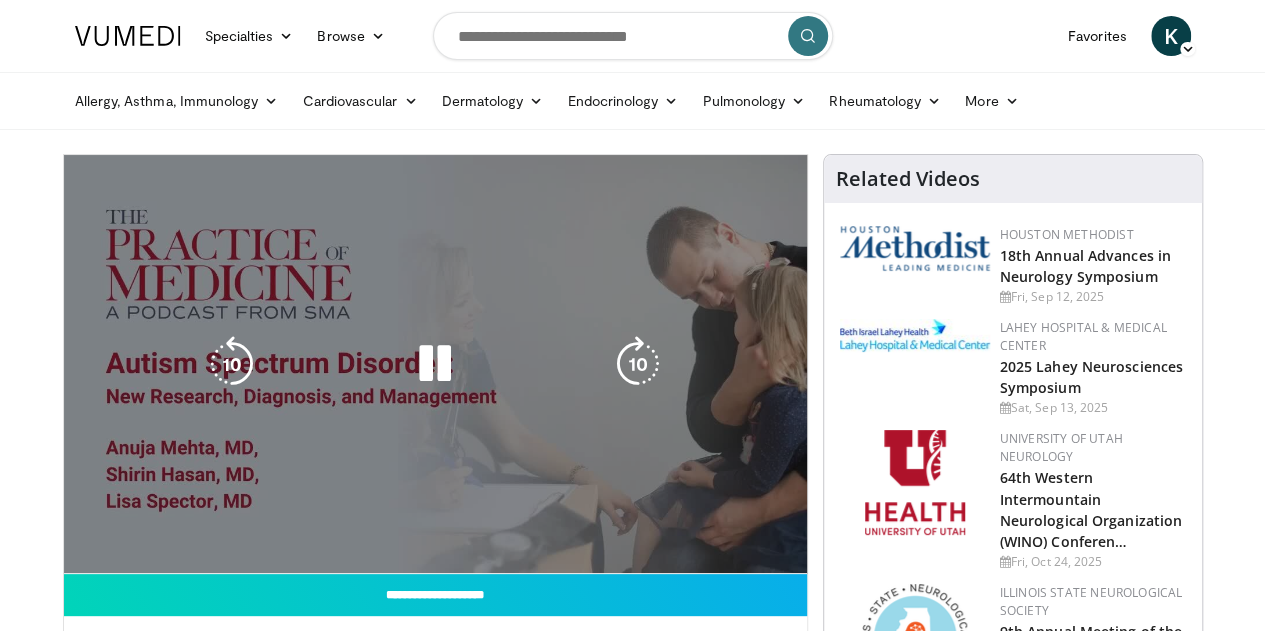 click on "10 seconds
Tap to unmute" at bounding box center (435, 364) 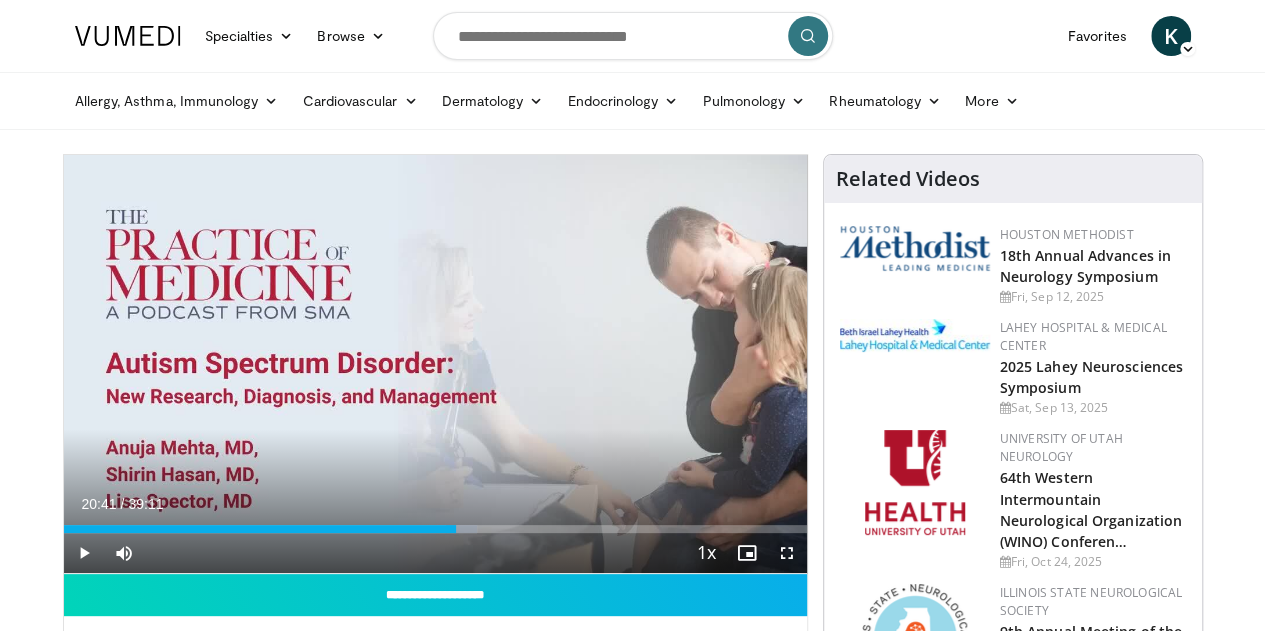 click on "10 seconds
Tap to unmute" at bounding box center [435, 364] 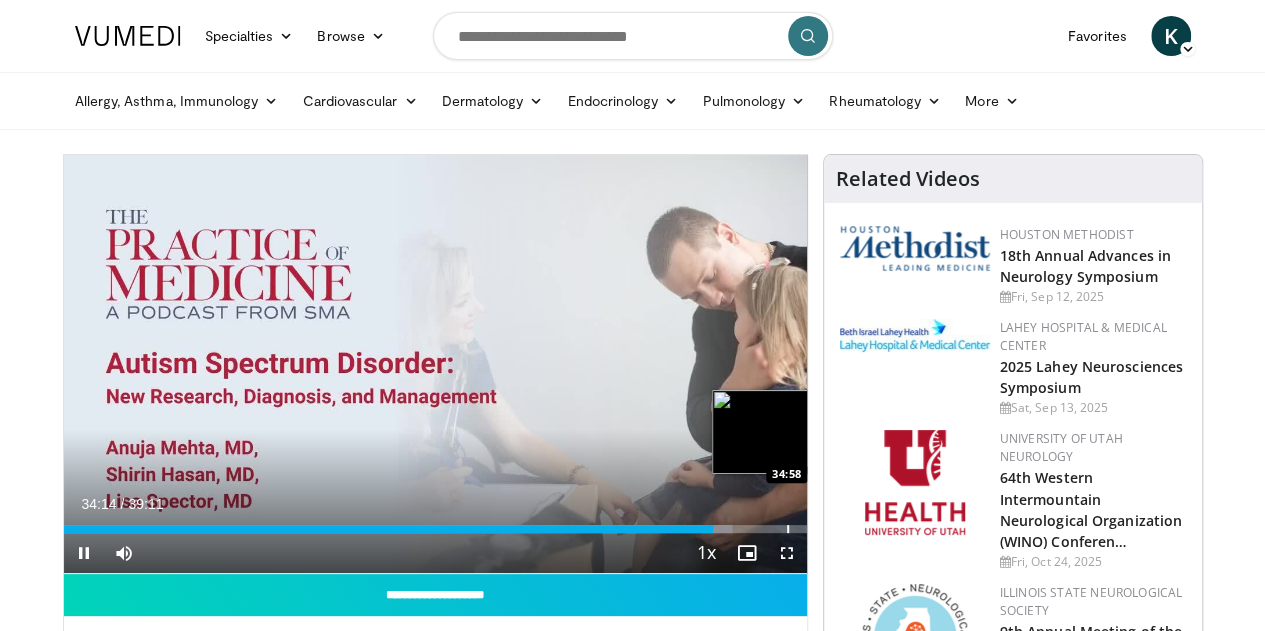 click at bounding box center [788, 529] 